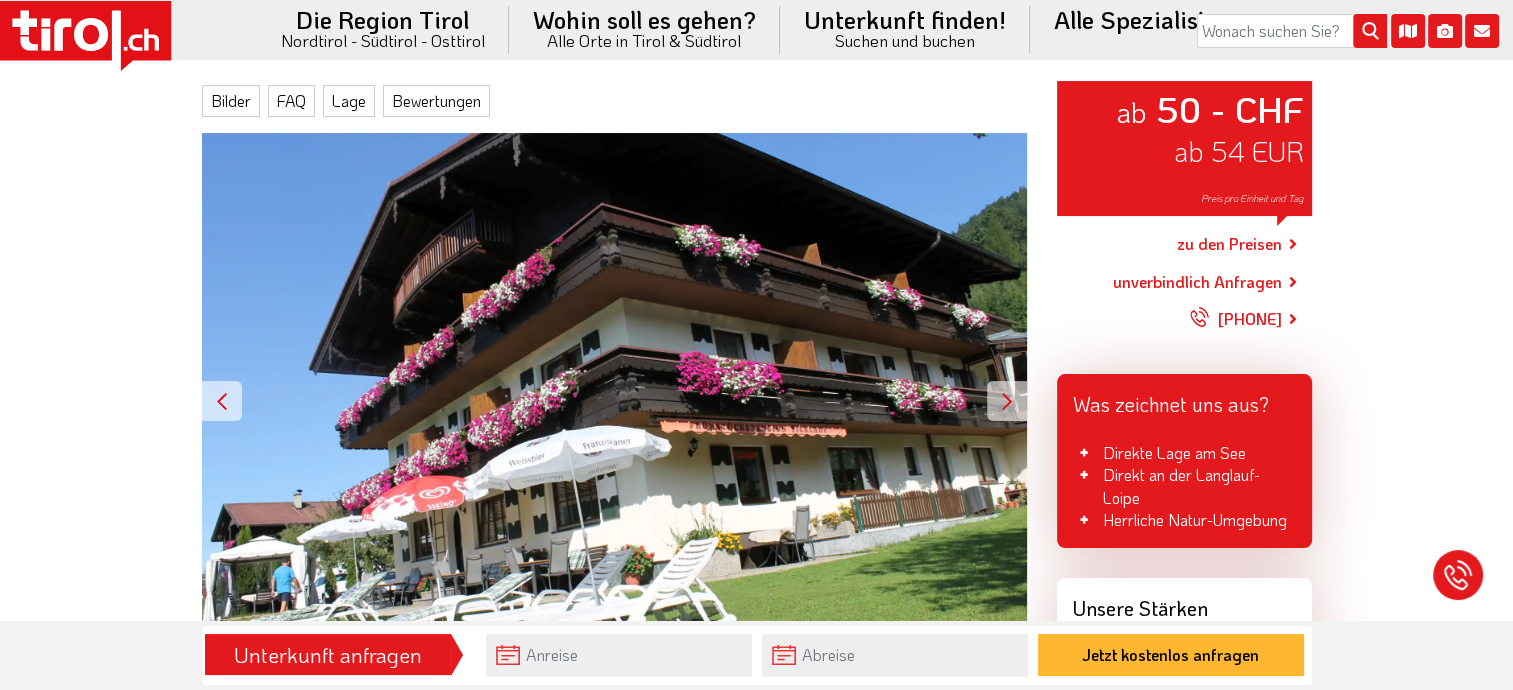 scroll, scrollTop: 0, scrollLeft: 0, axis: both 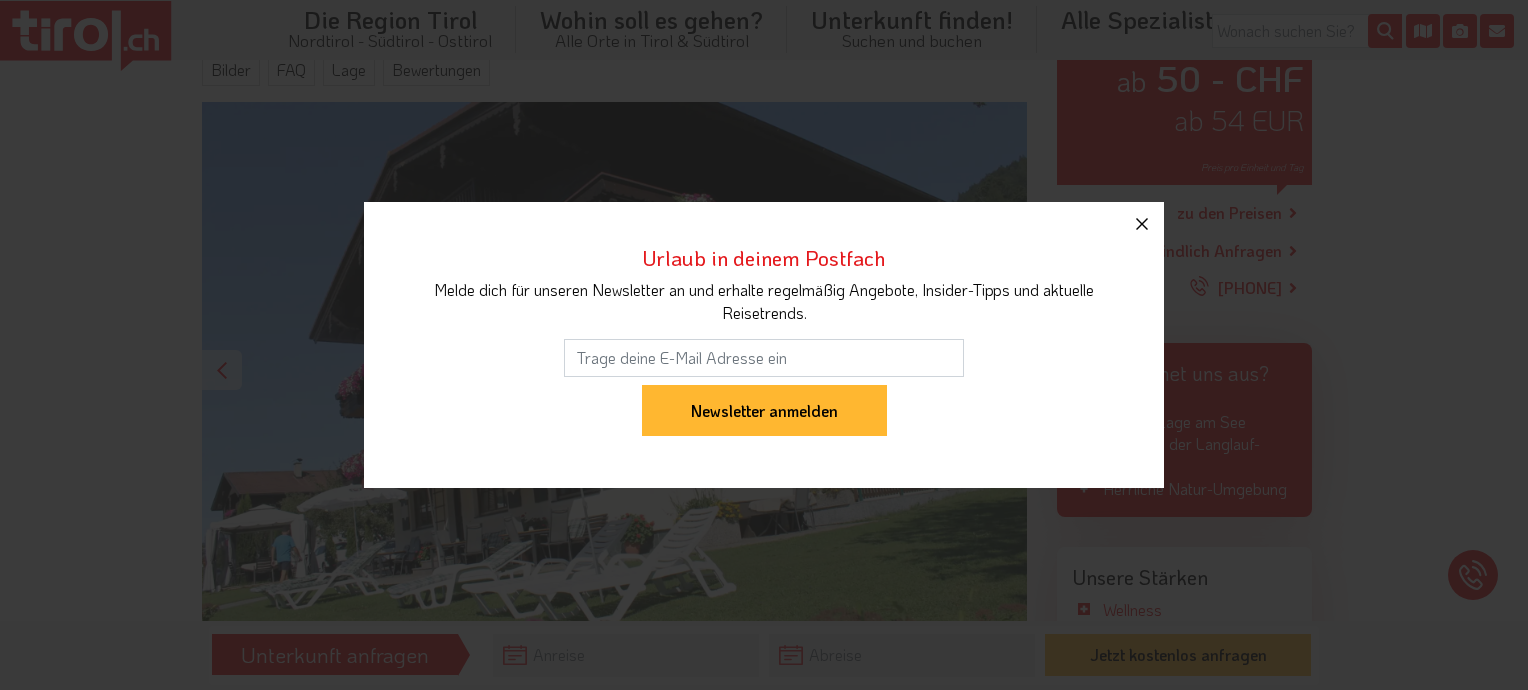click 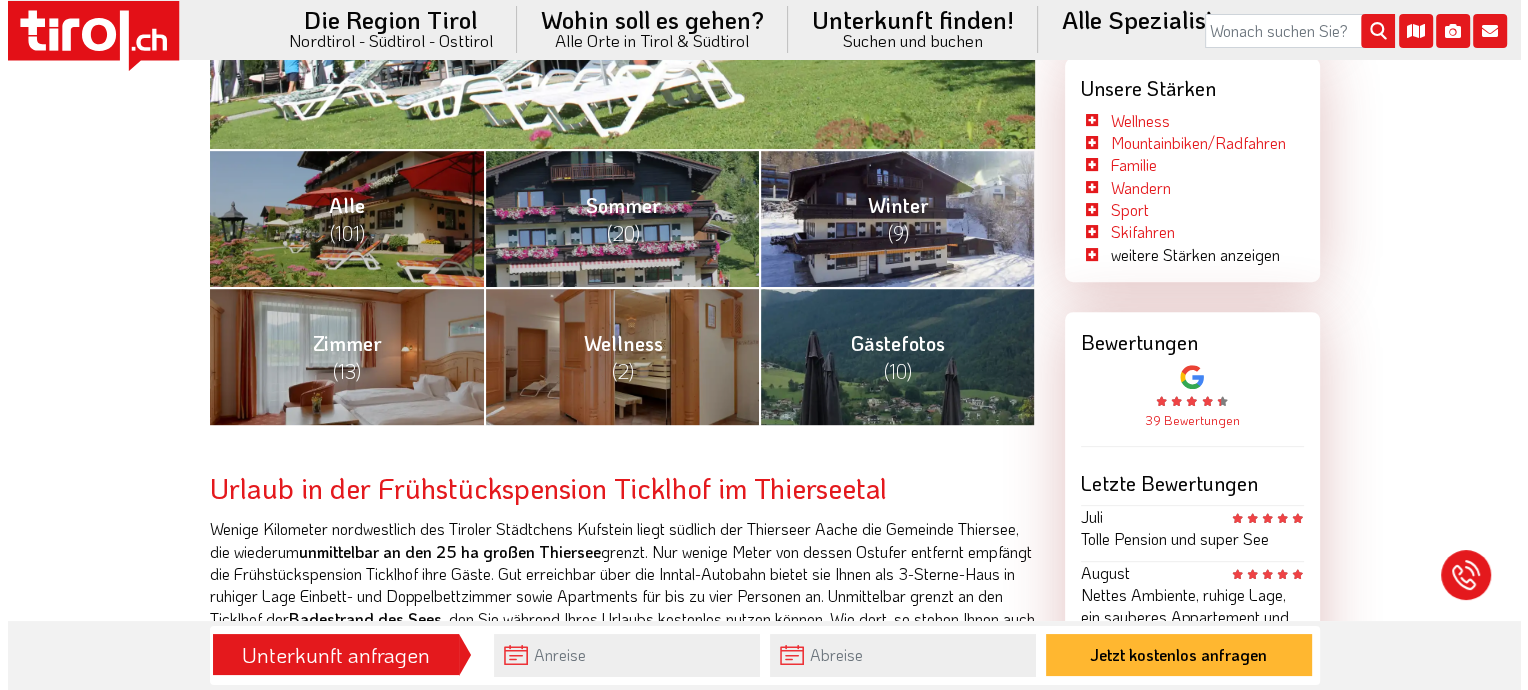 scroll, scrollTop: 888, scrollLeft: 0, axis: vertical 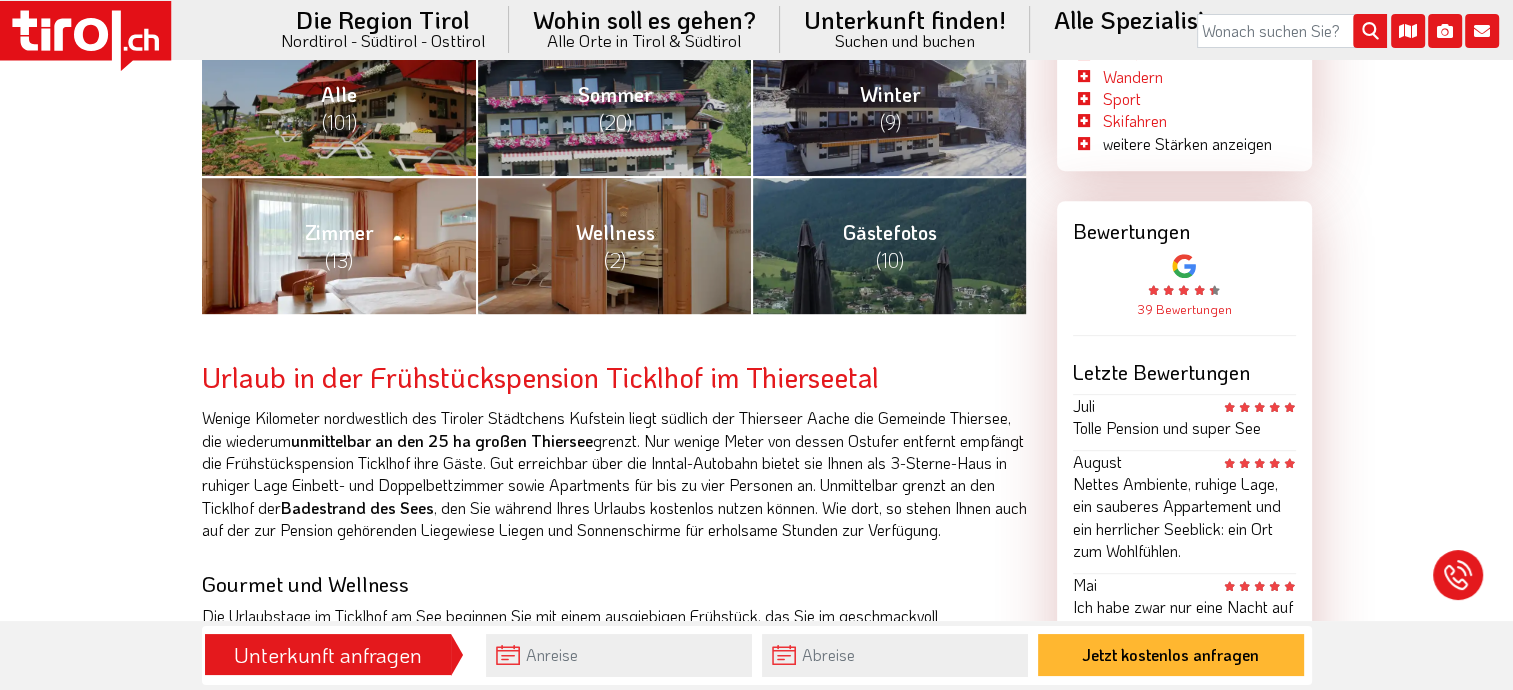 click on "(13)" at bounding box center [339, 260] 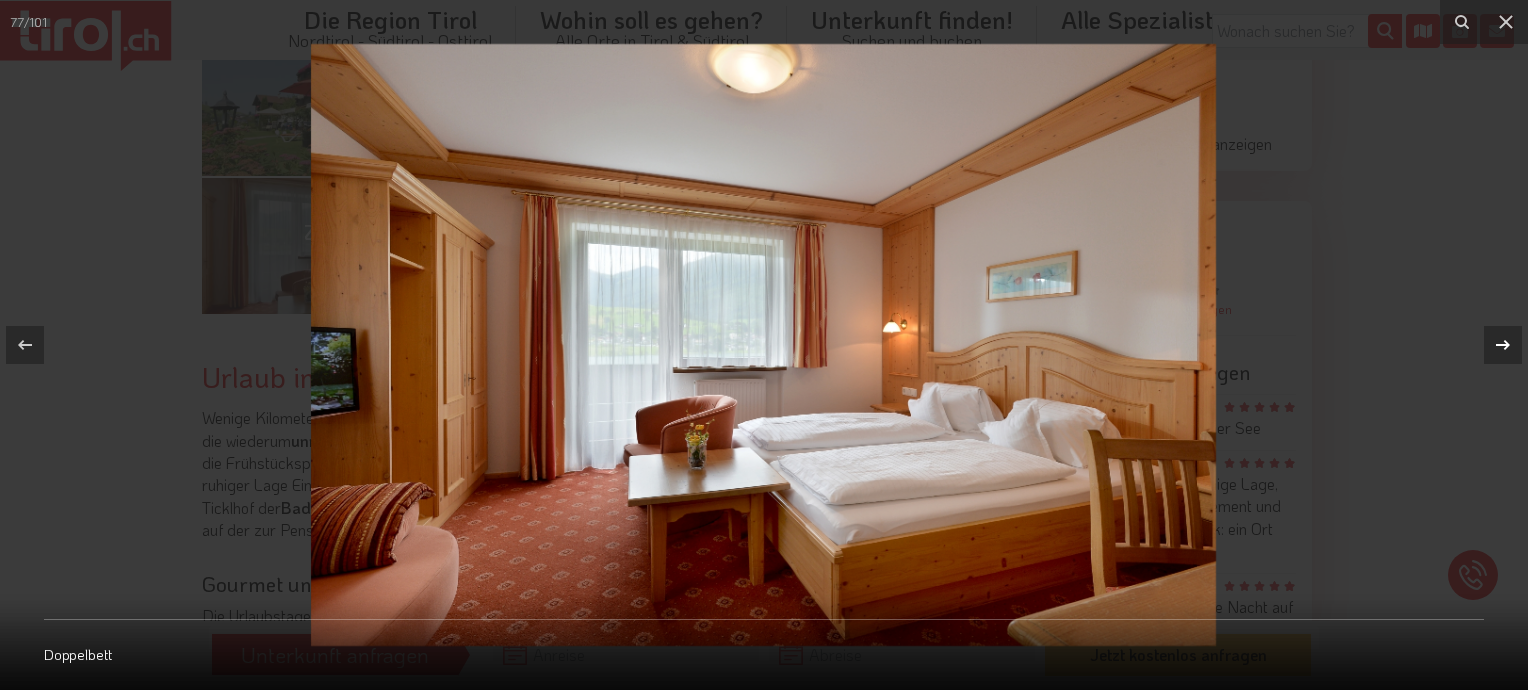 click 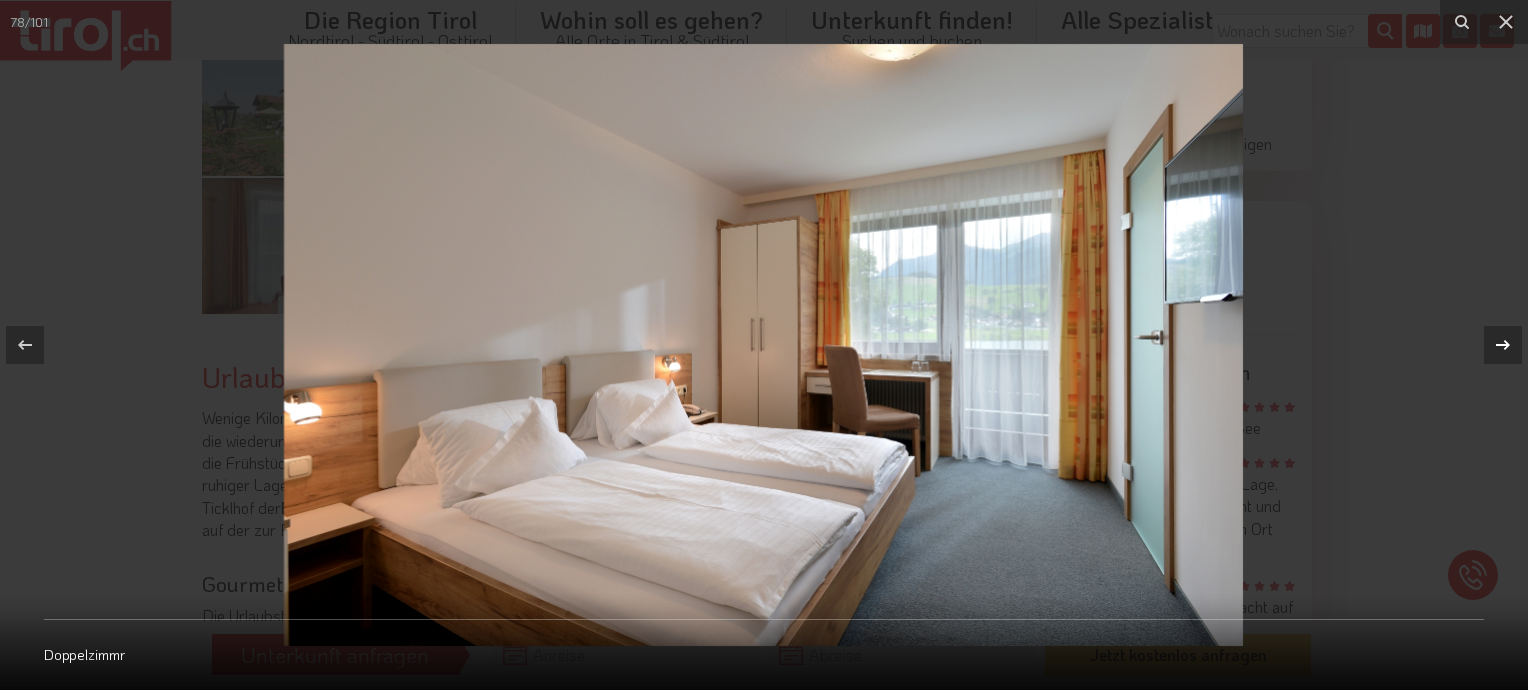 click 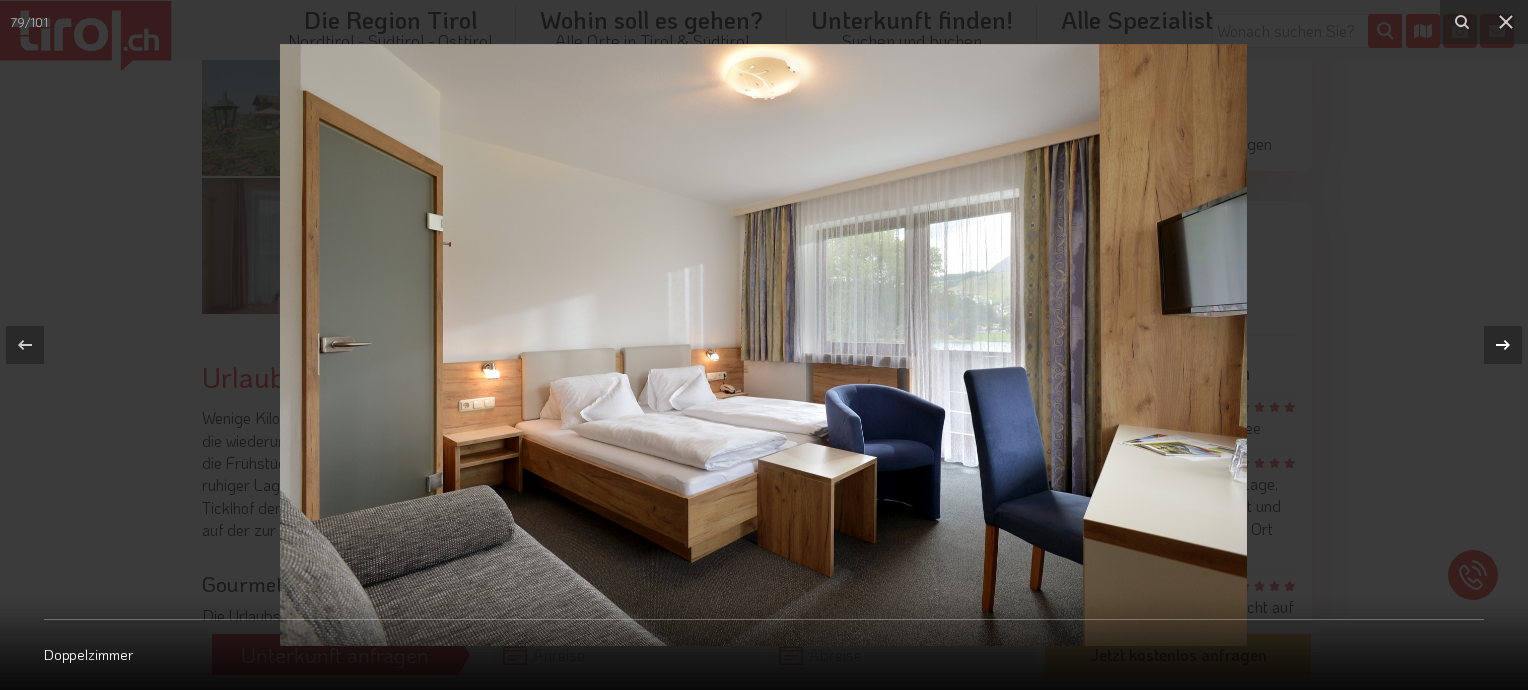click 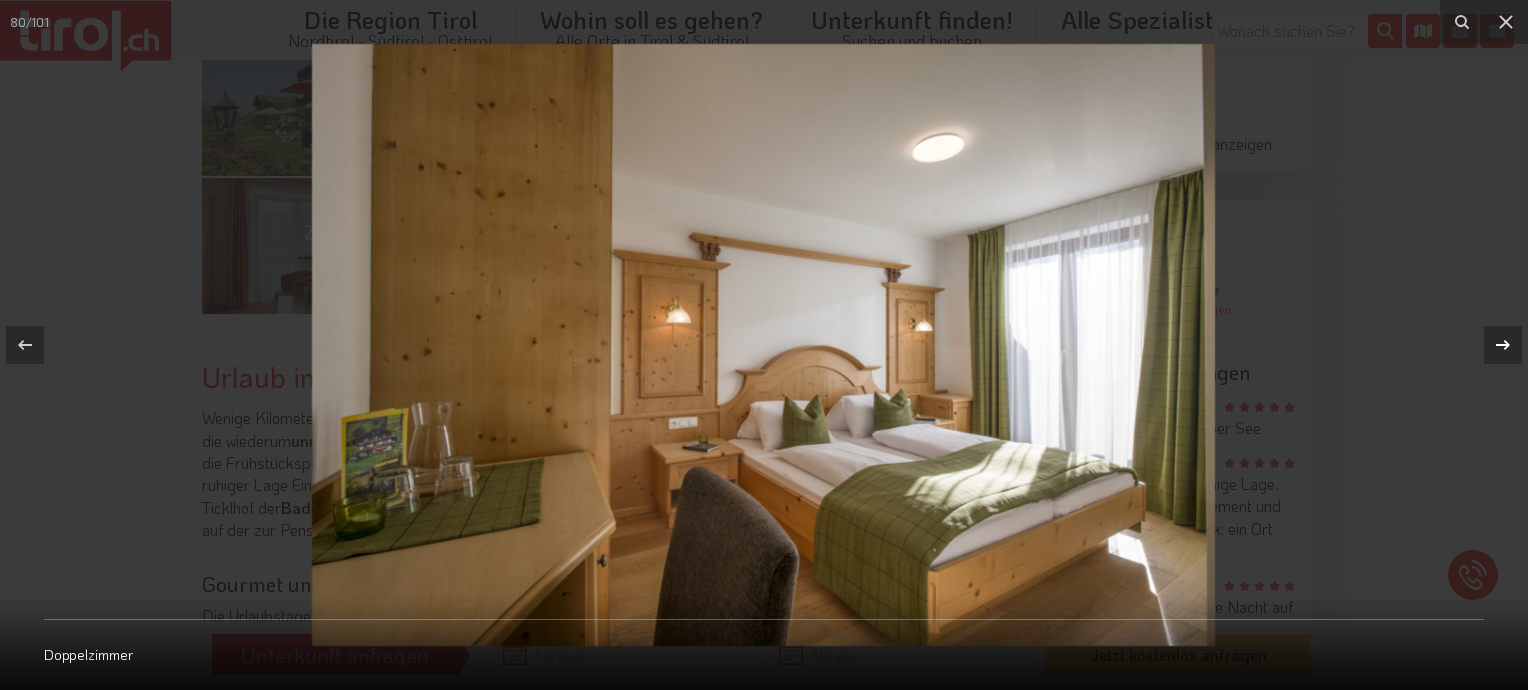 click 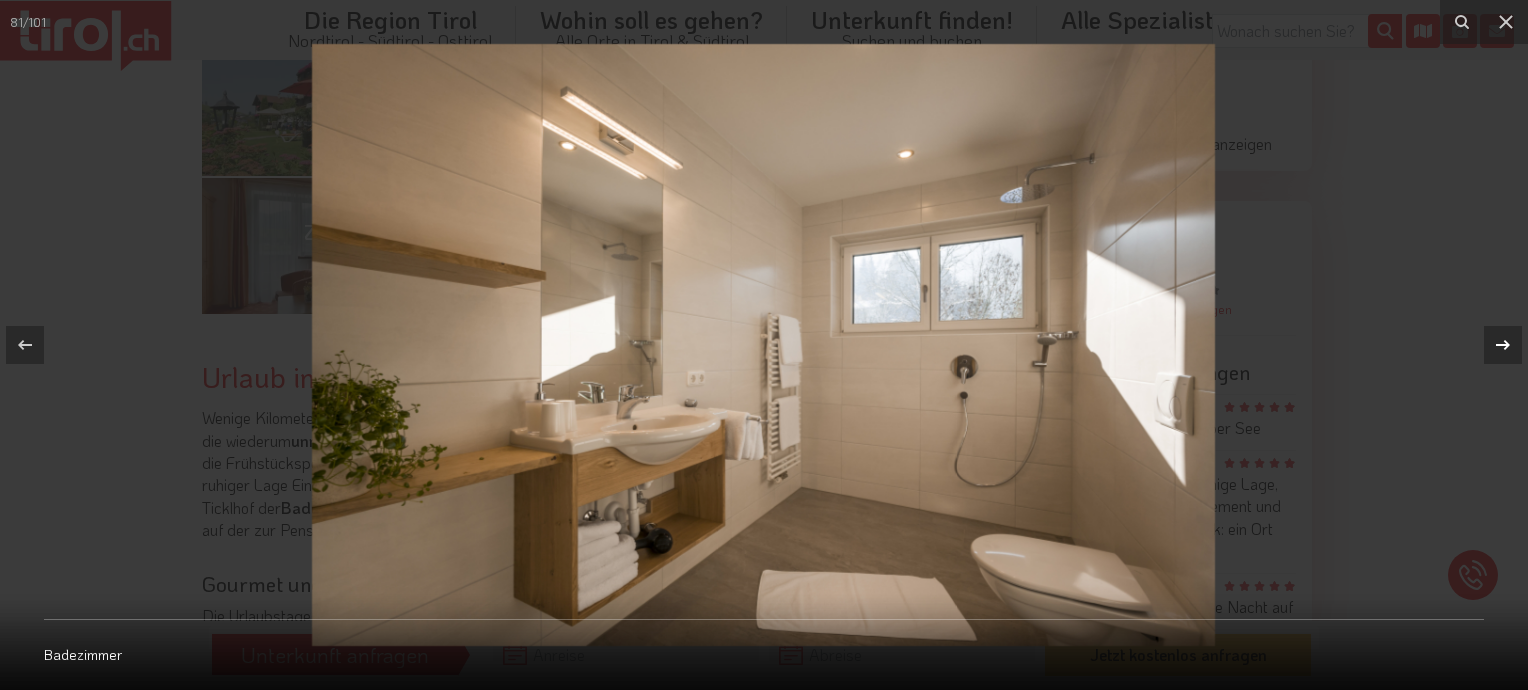 click 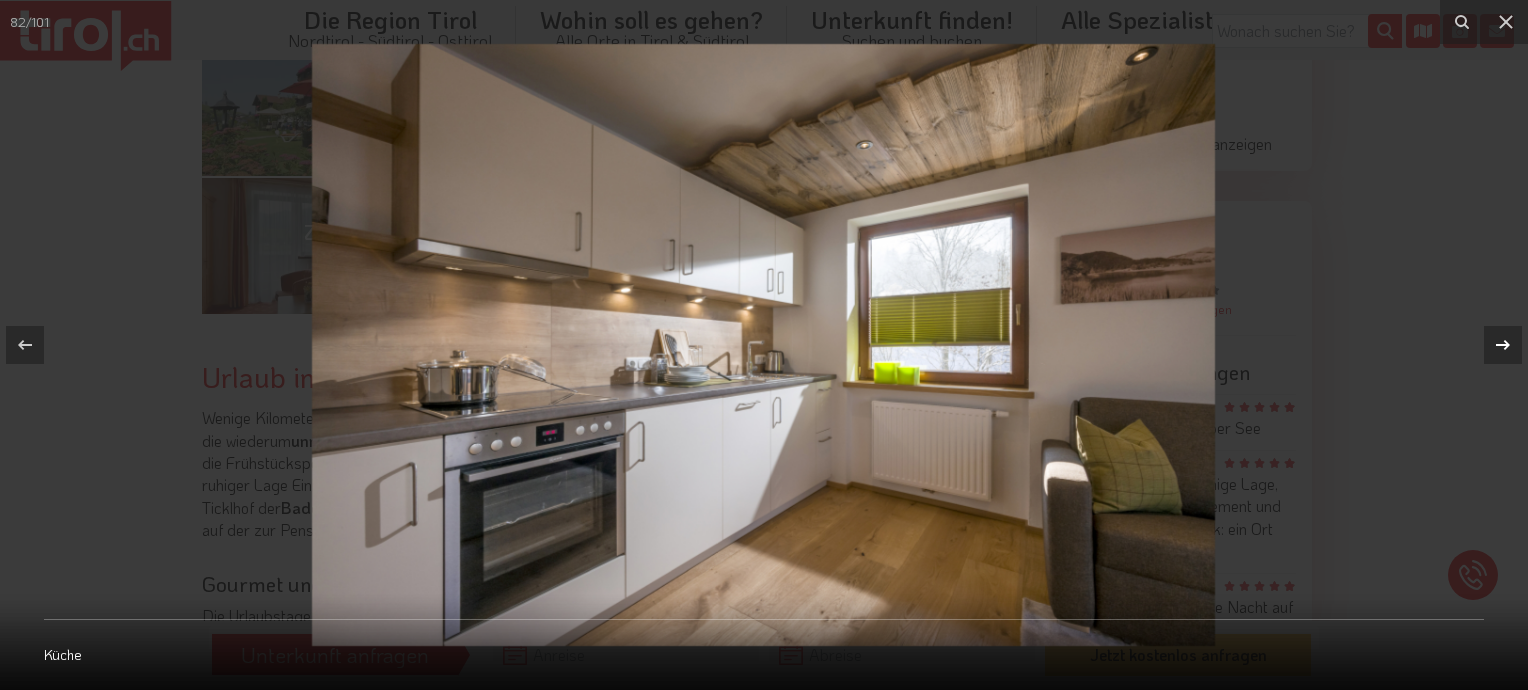 click 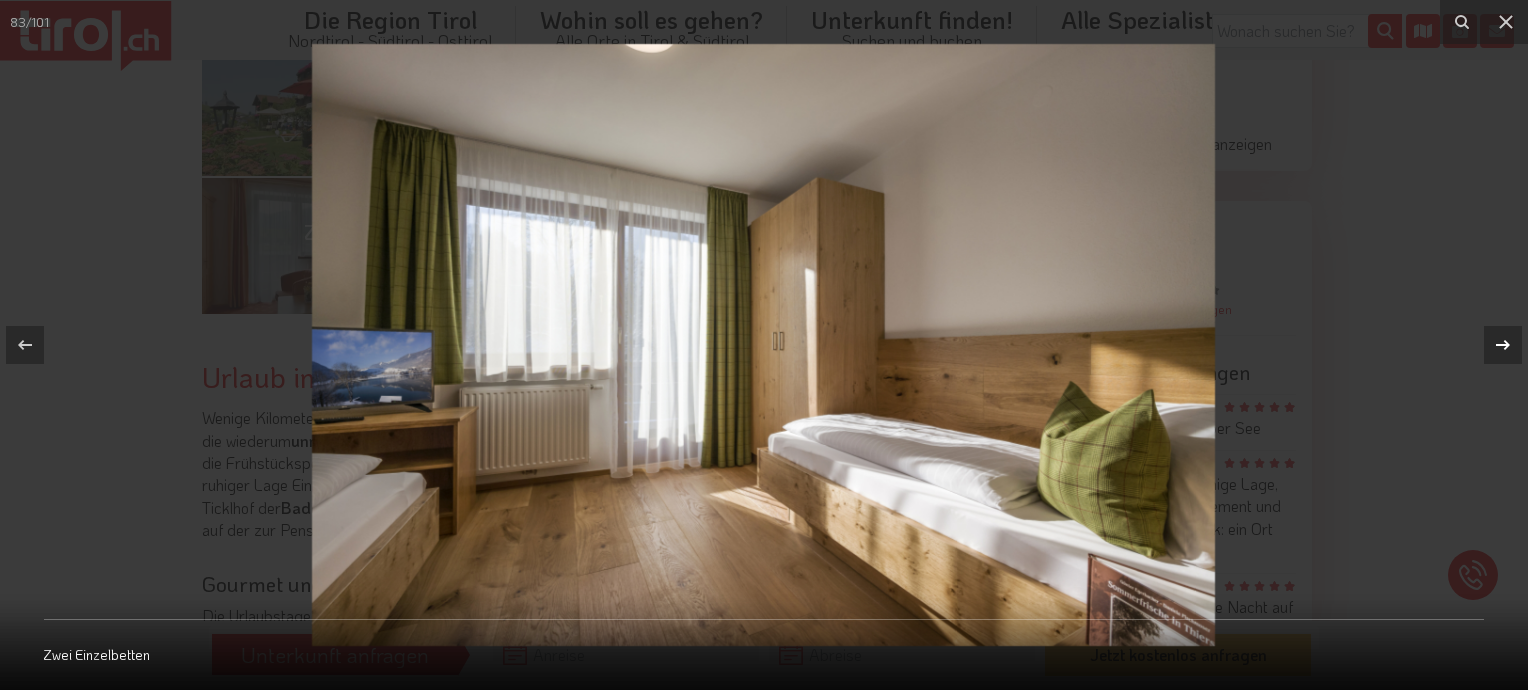 click 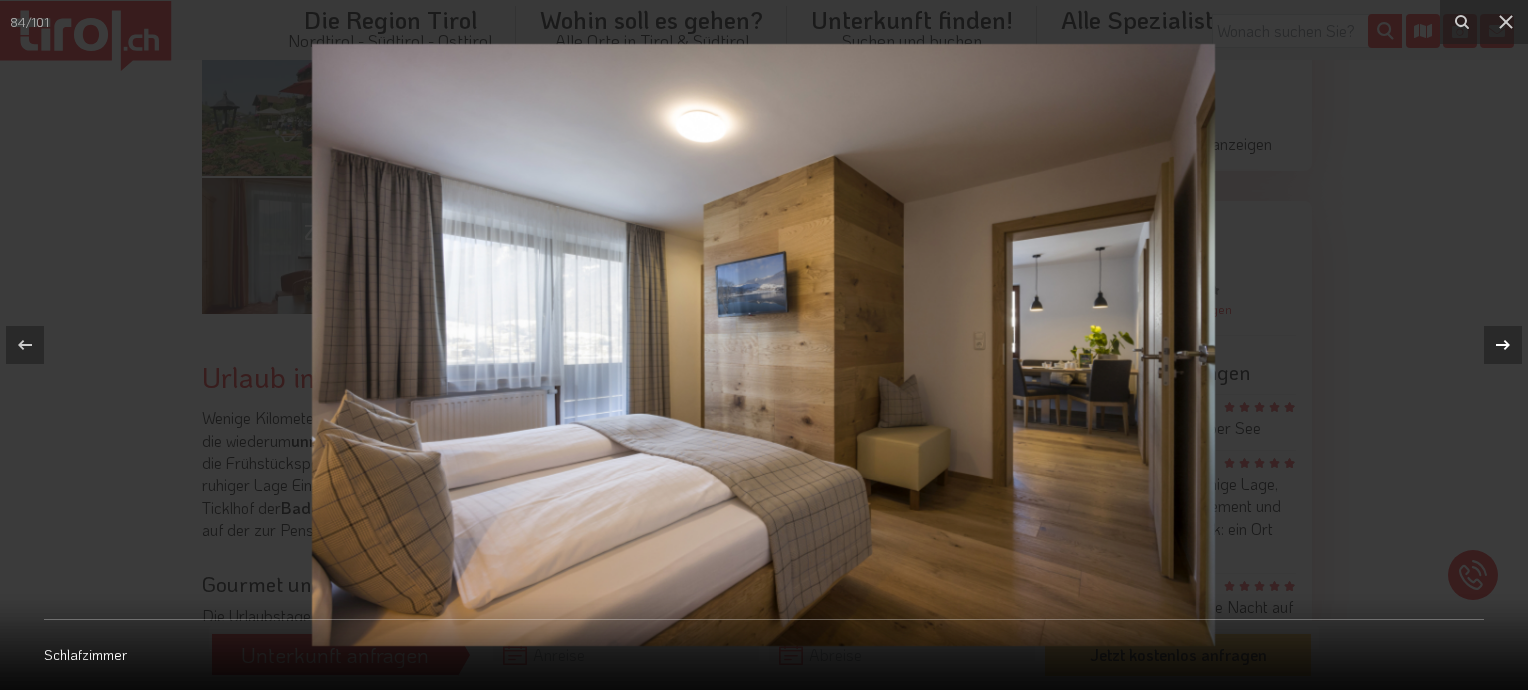 click 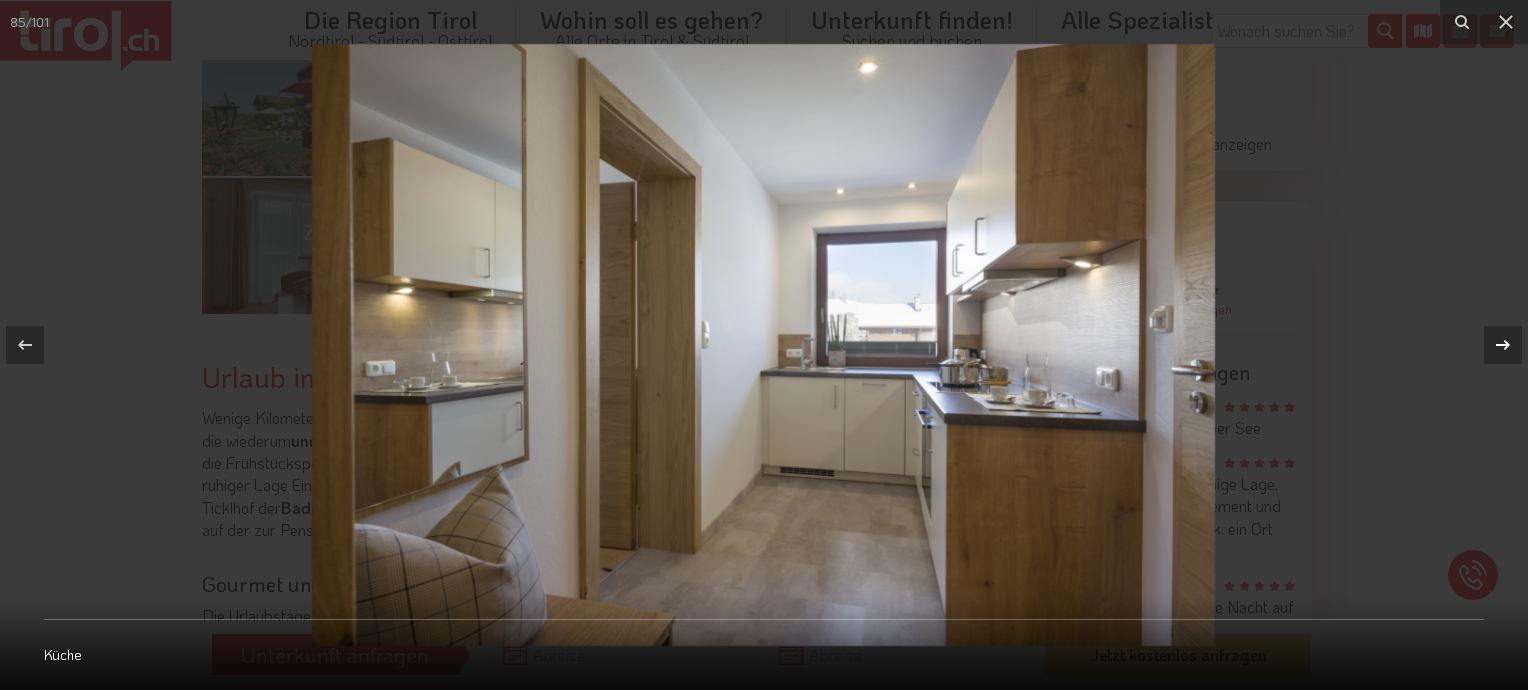 click 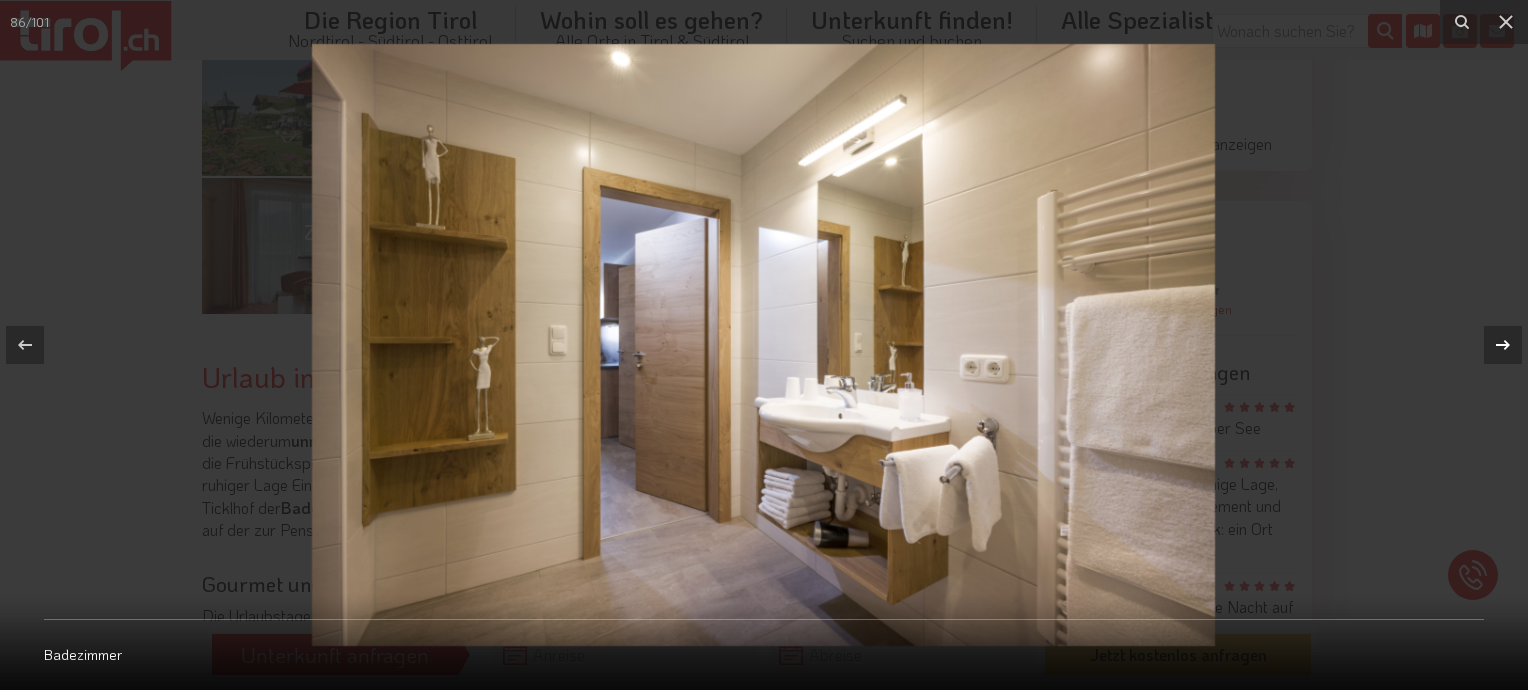 click 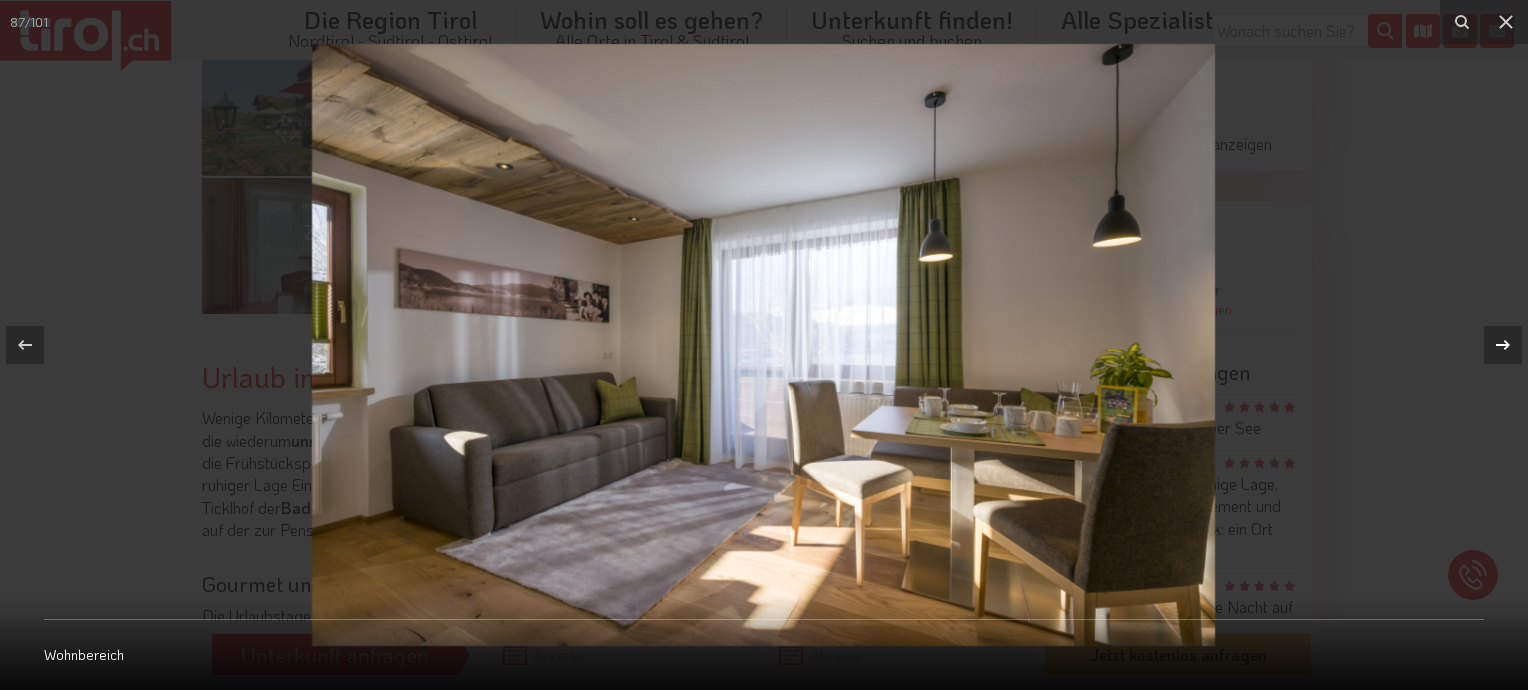 click 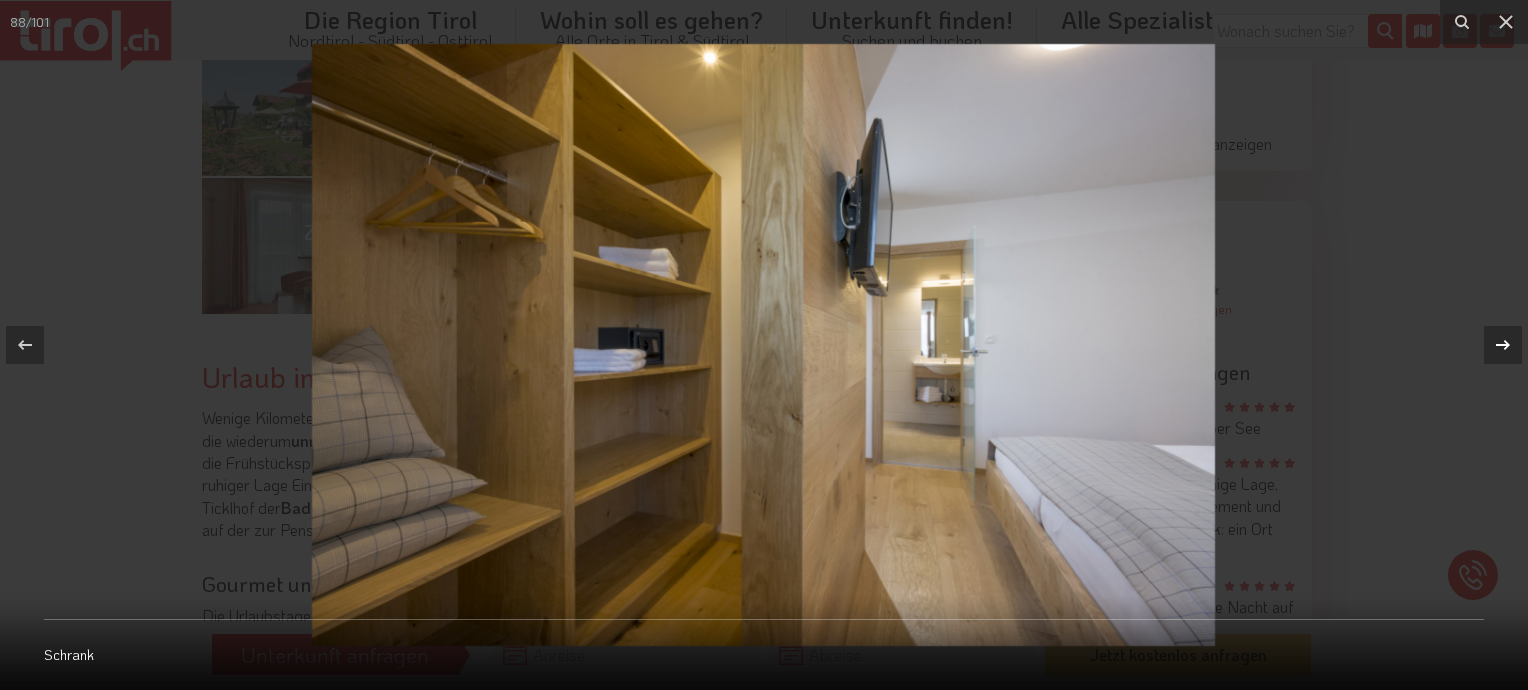 click 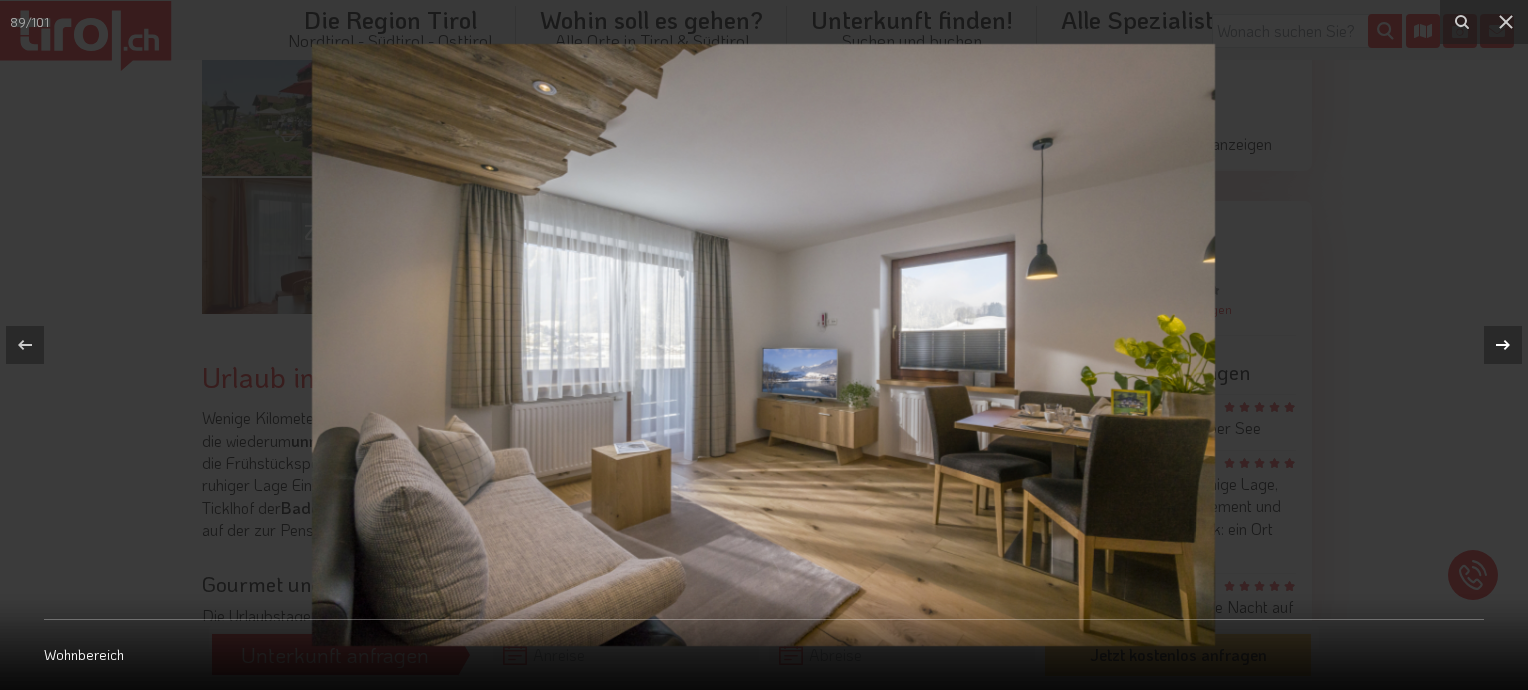 click 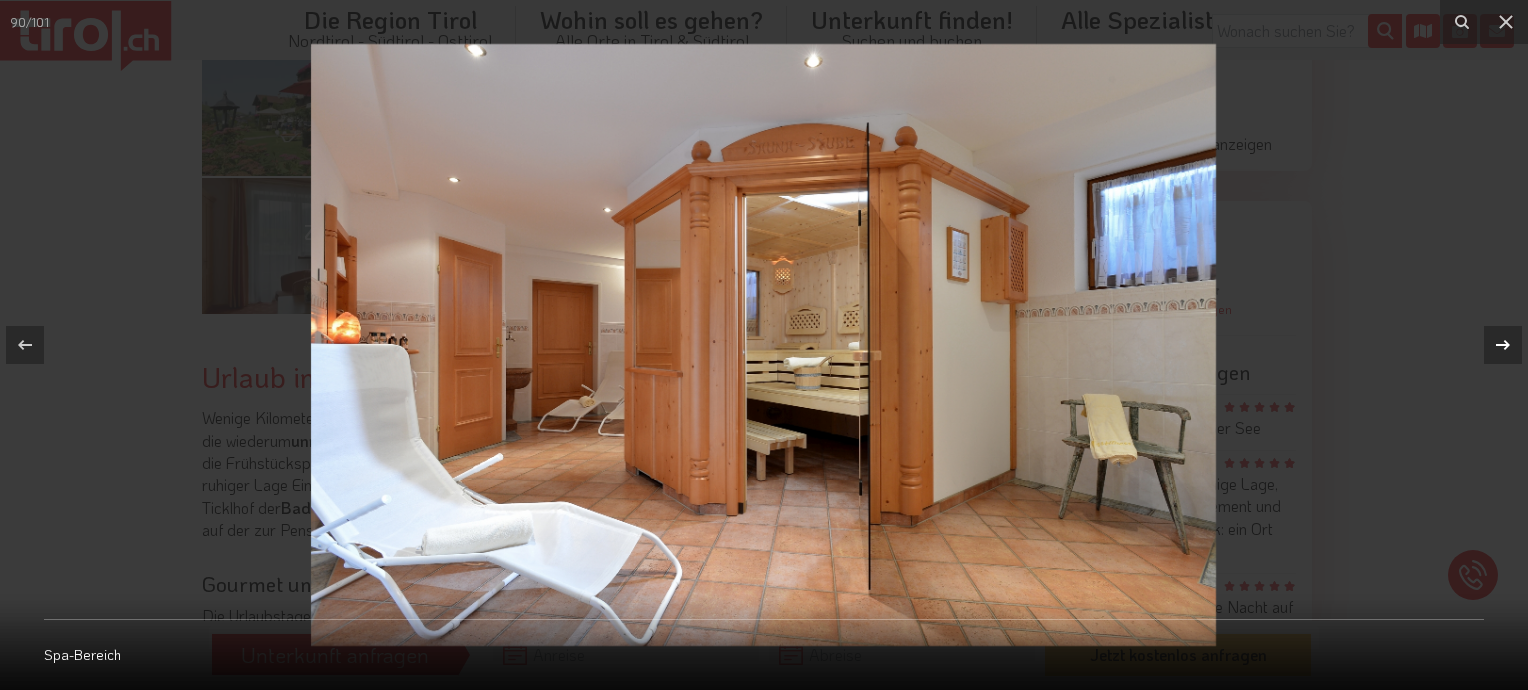 click 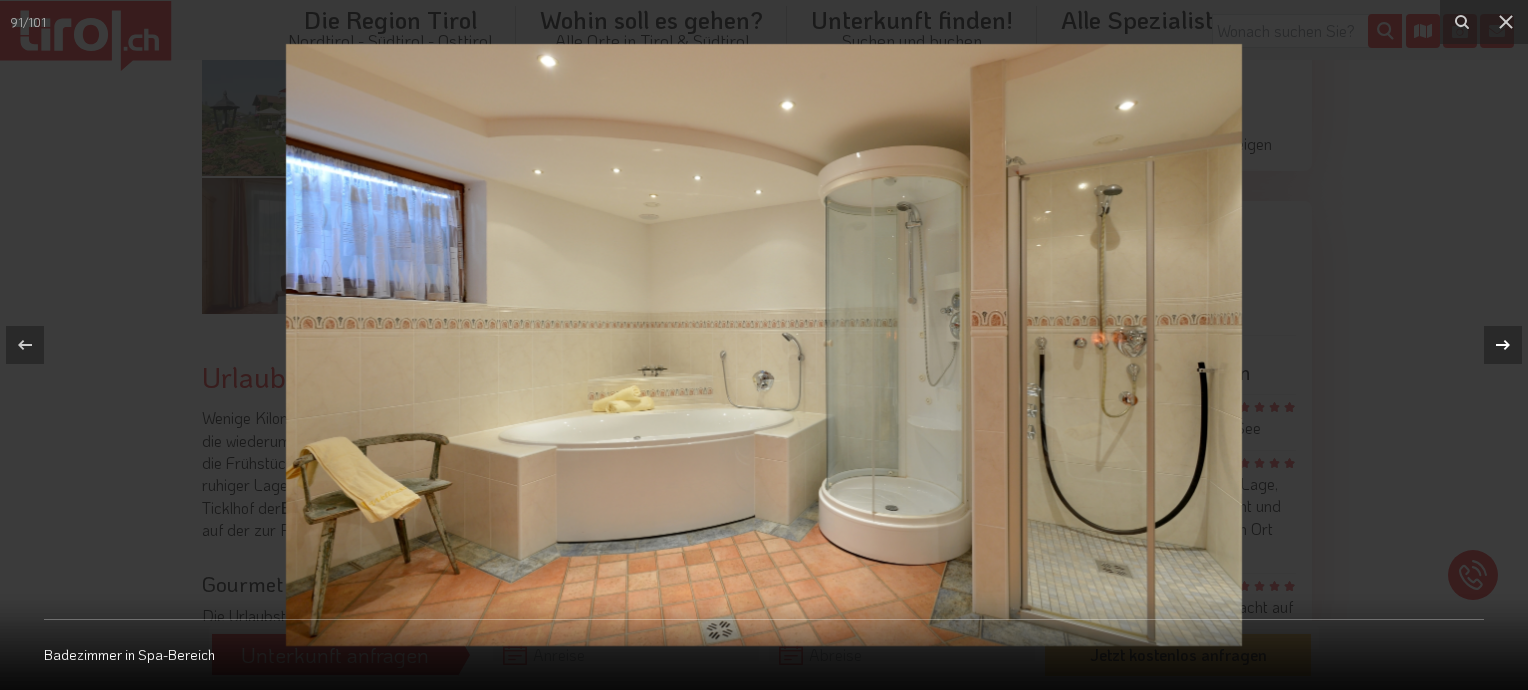 click 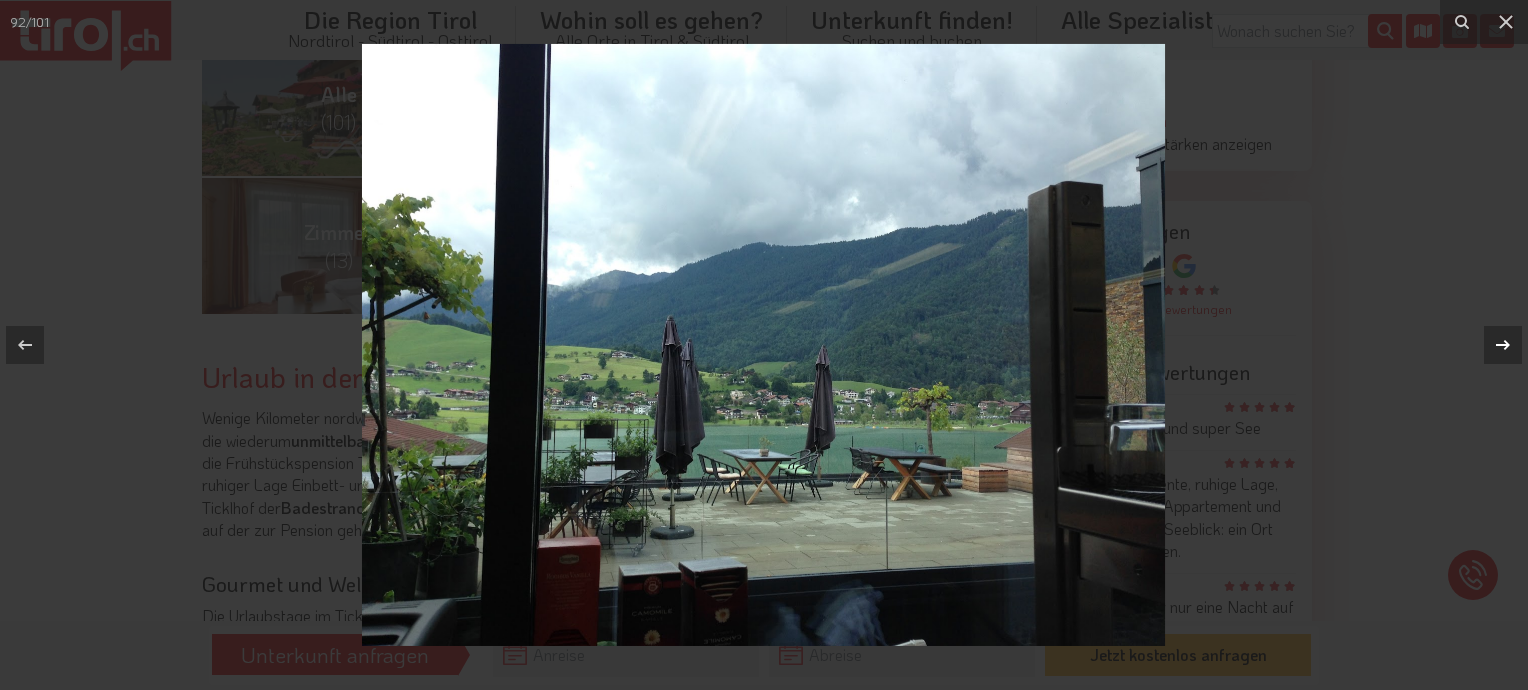 click 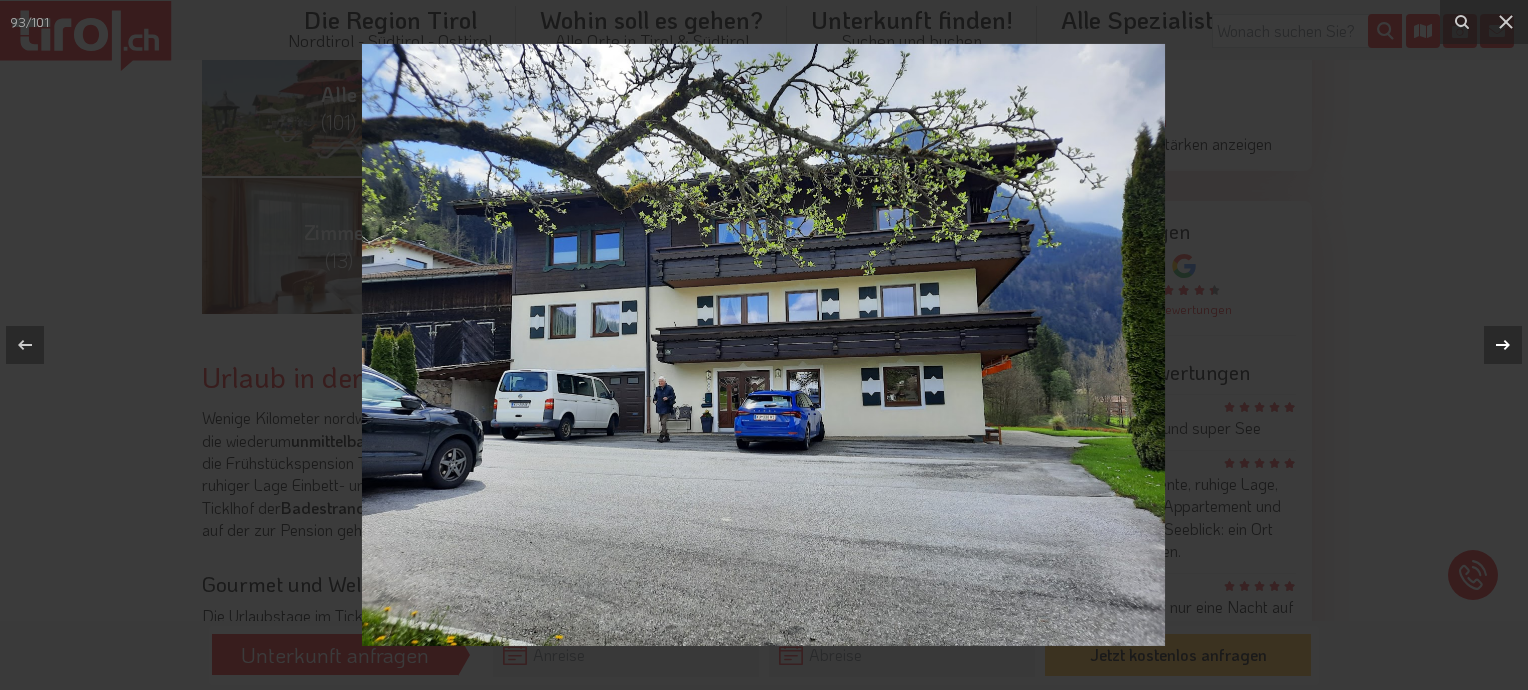 click 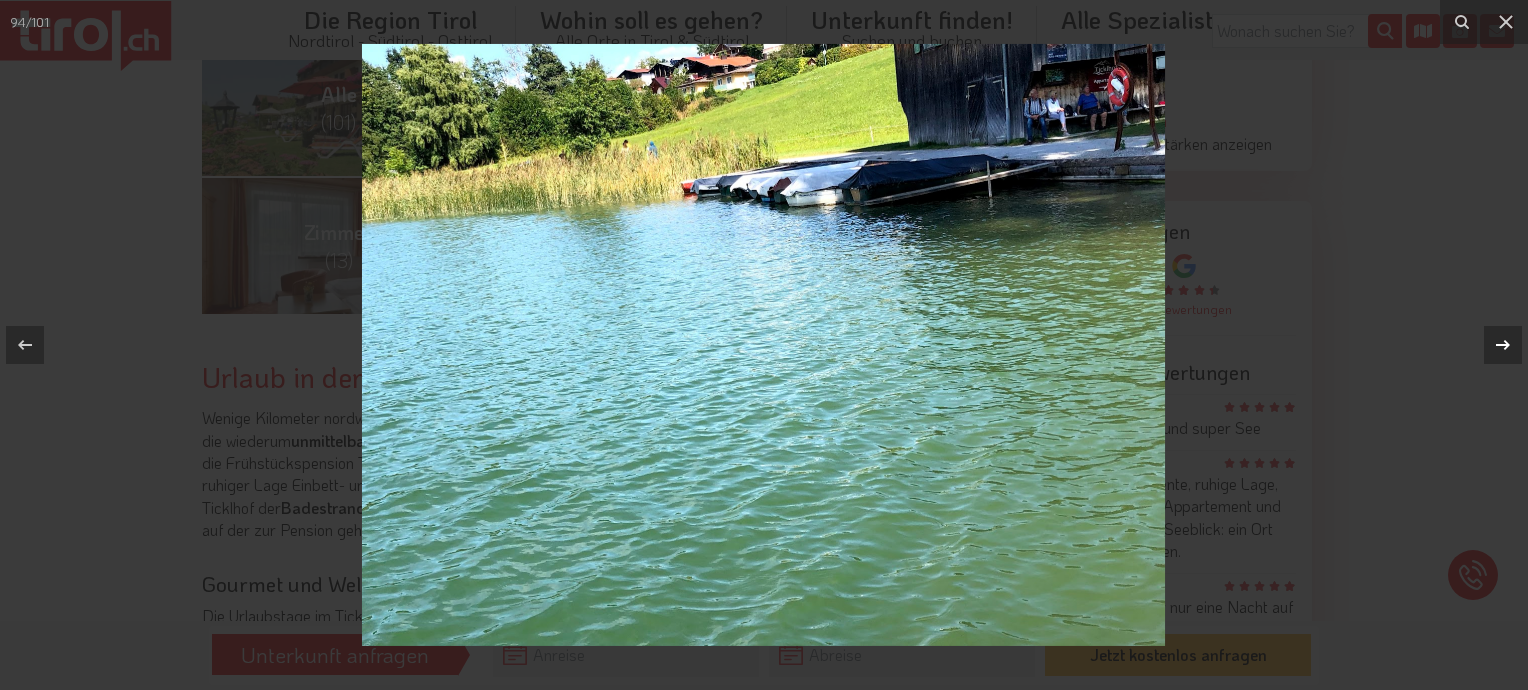 click 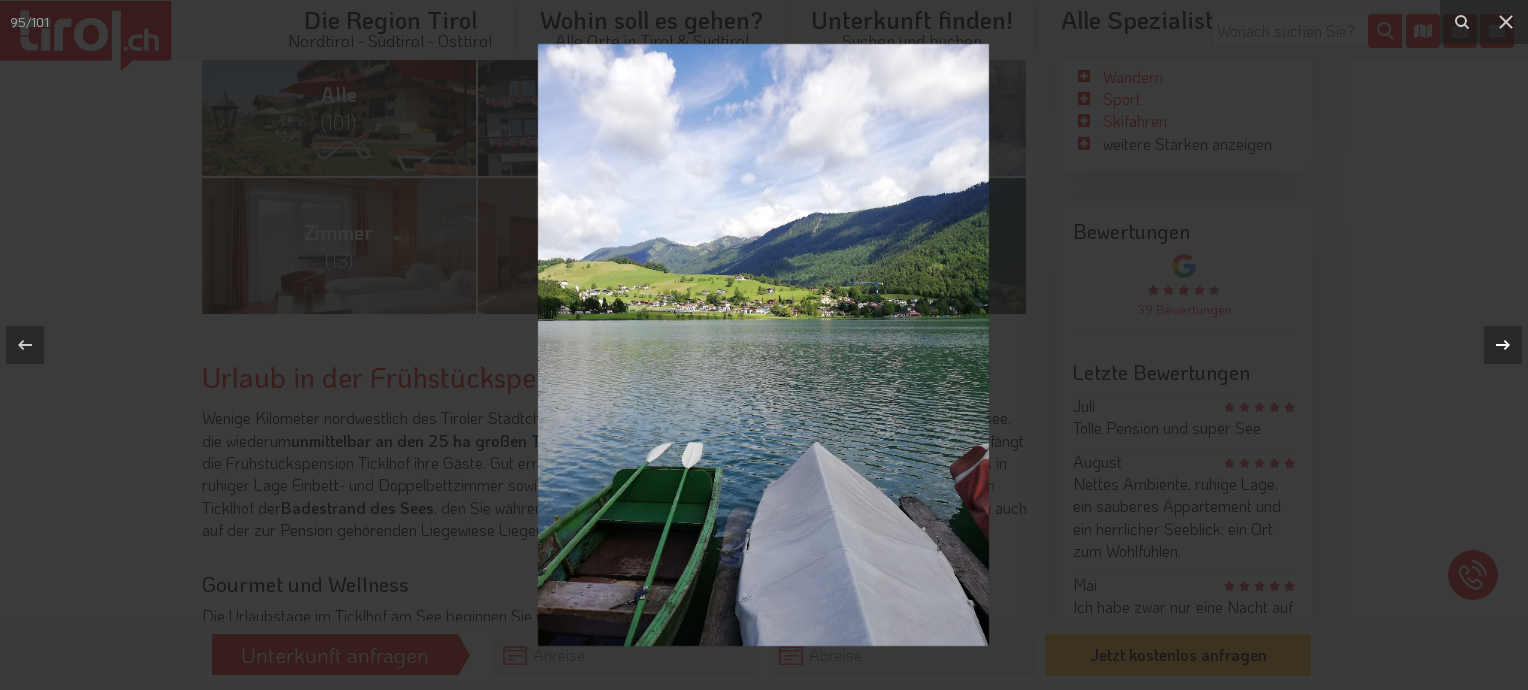 click 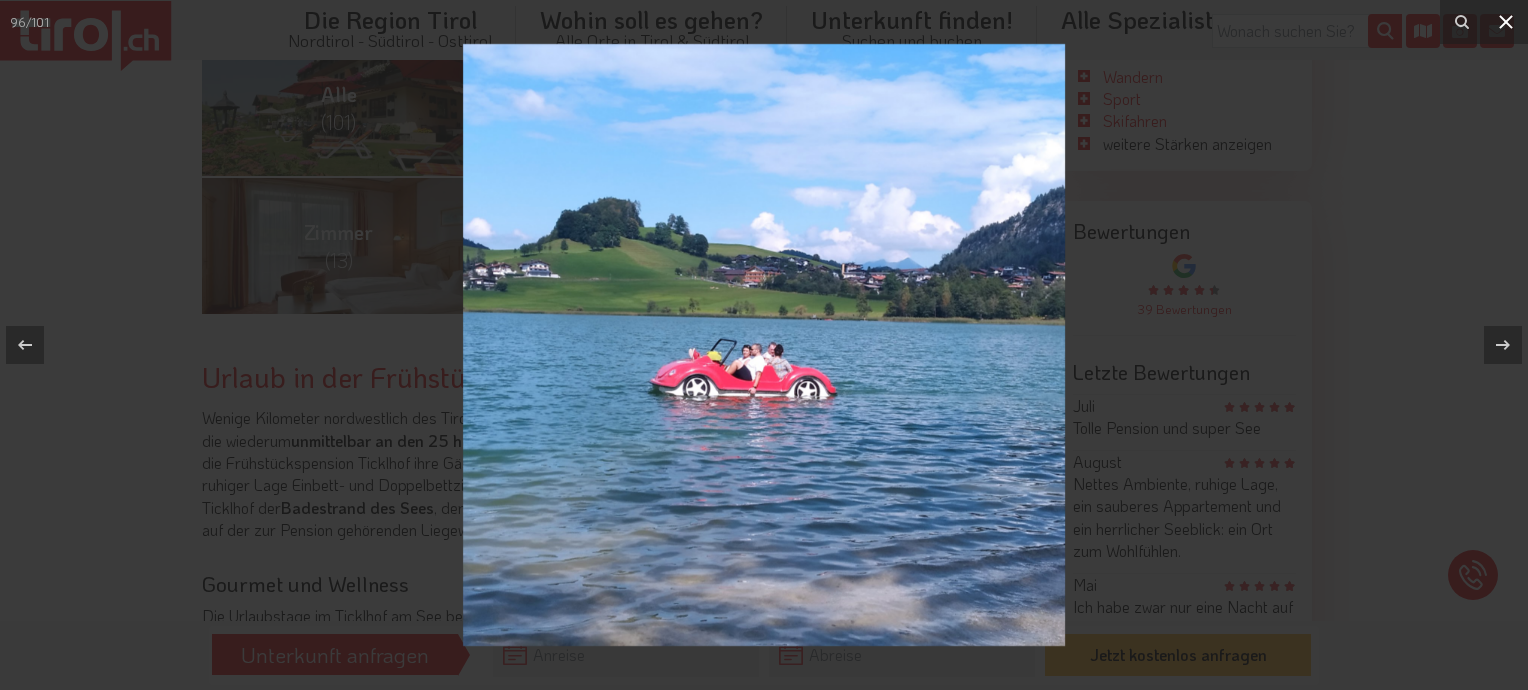 click 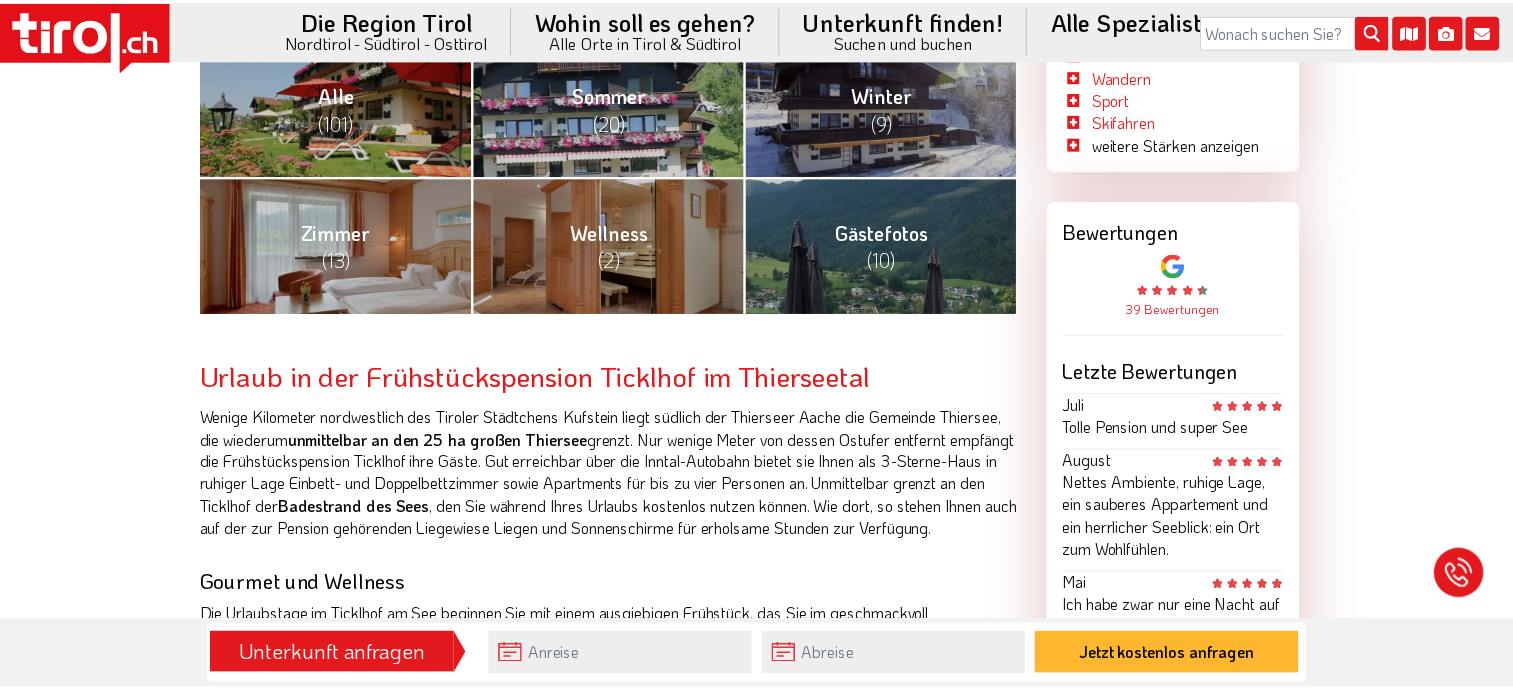 scroll, scrollTop: 389, scrollLeft: 0, axis: vertical 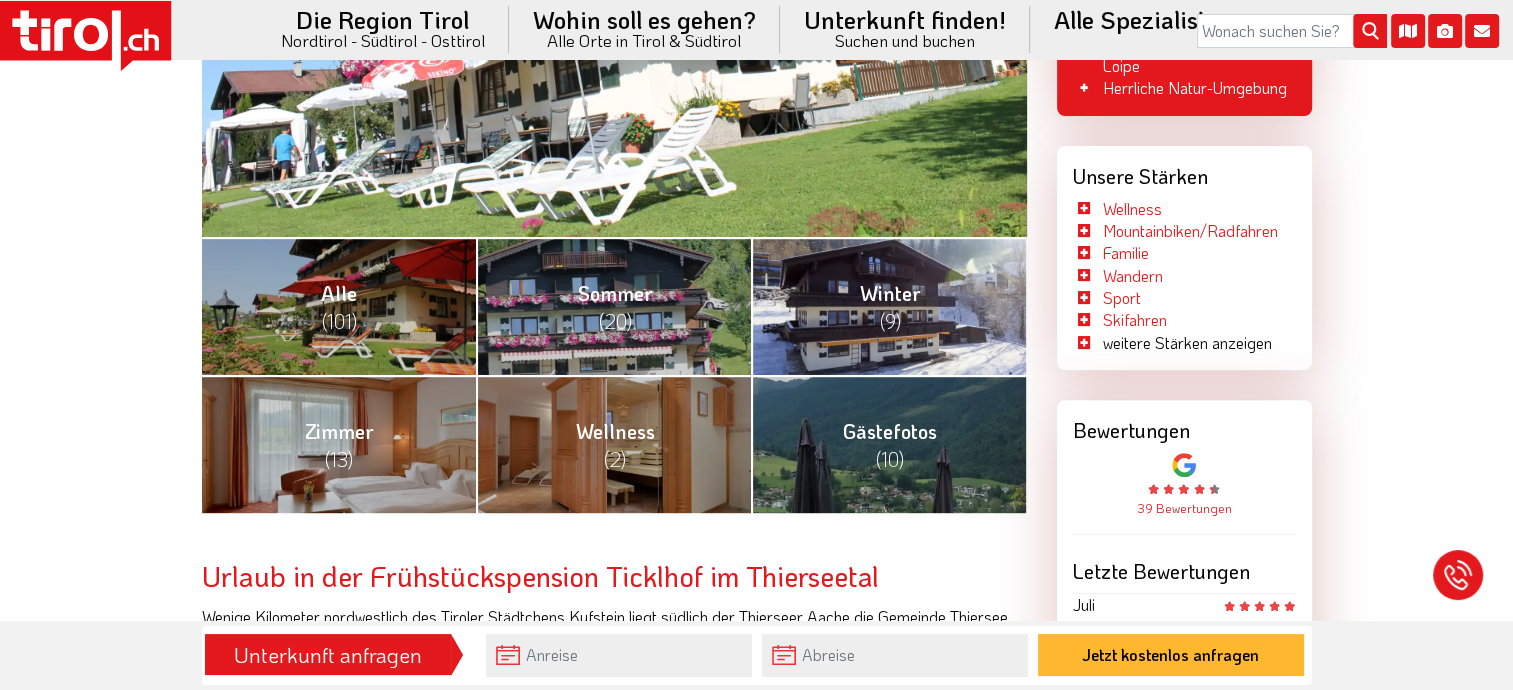 click on "Winter   (9)" at bounding box center (889, 307) 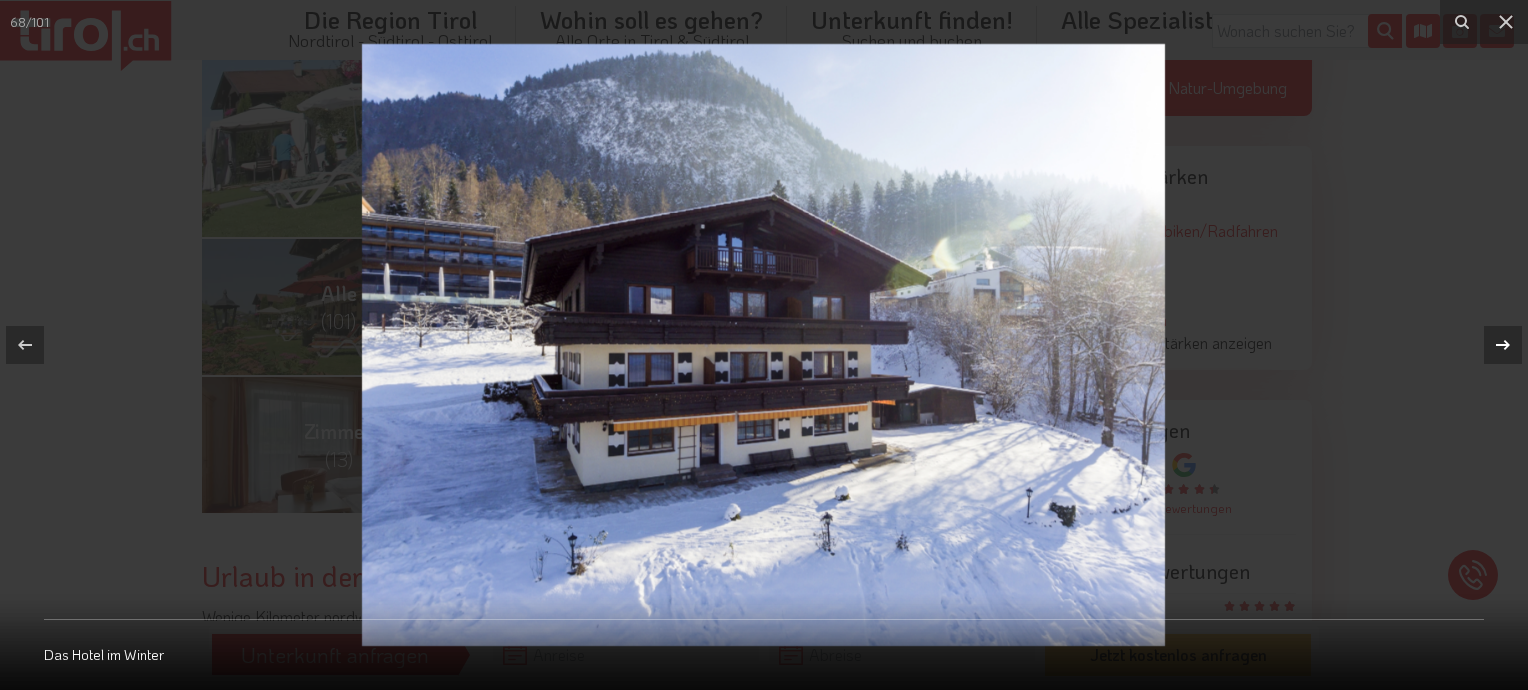 click 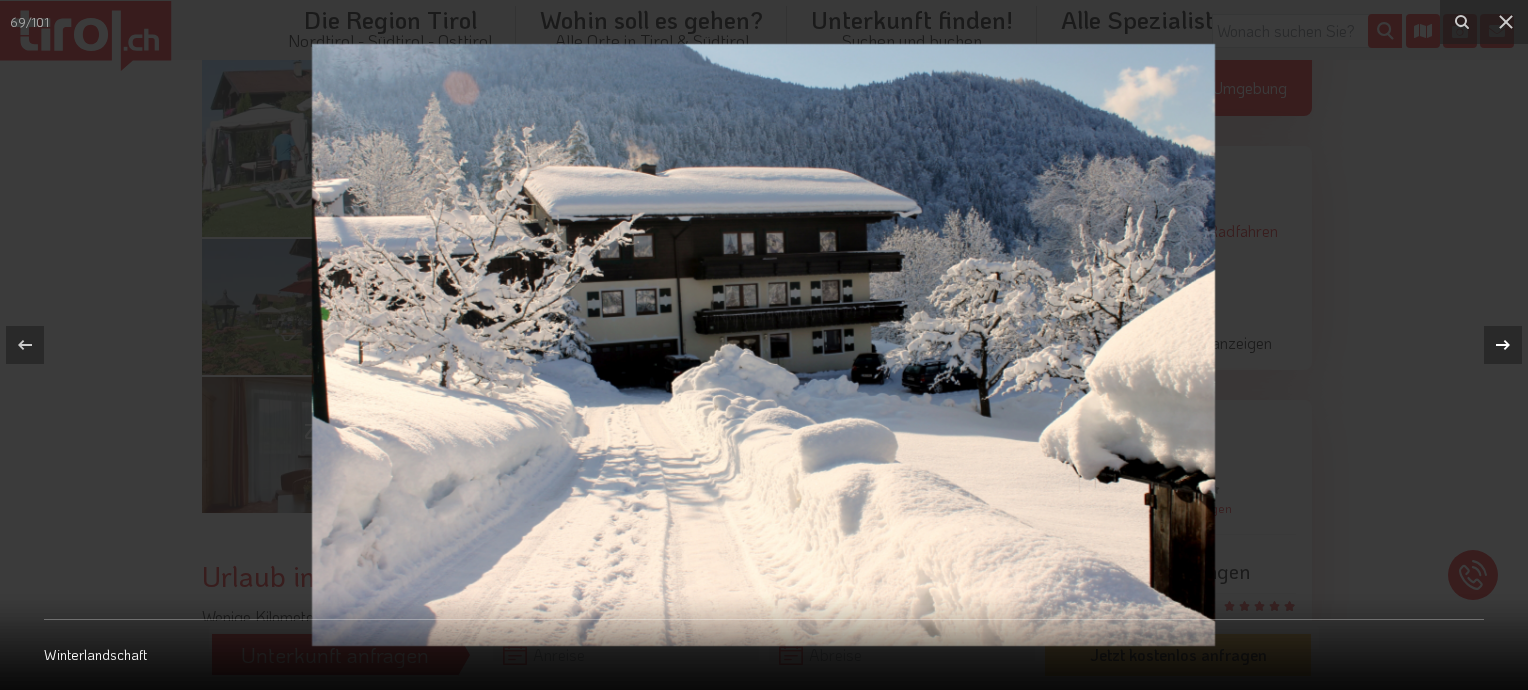 click 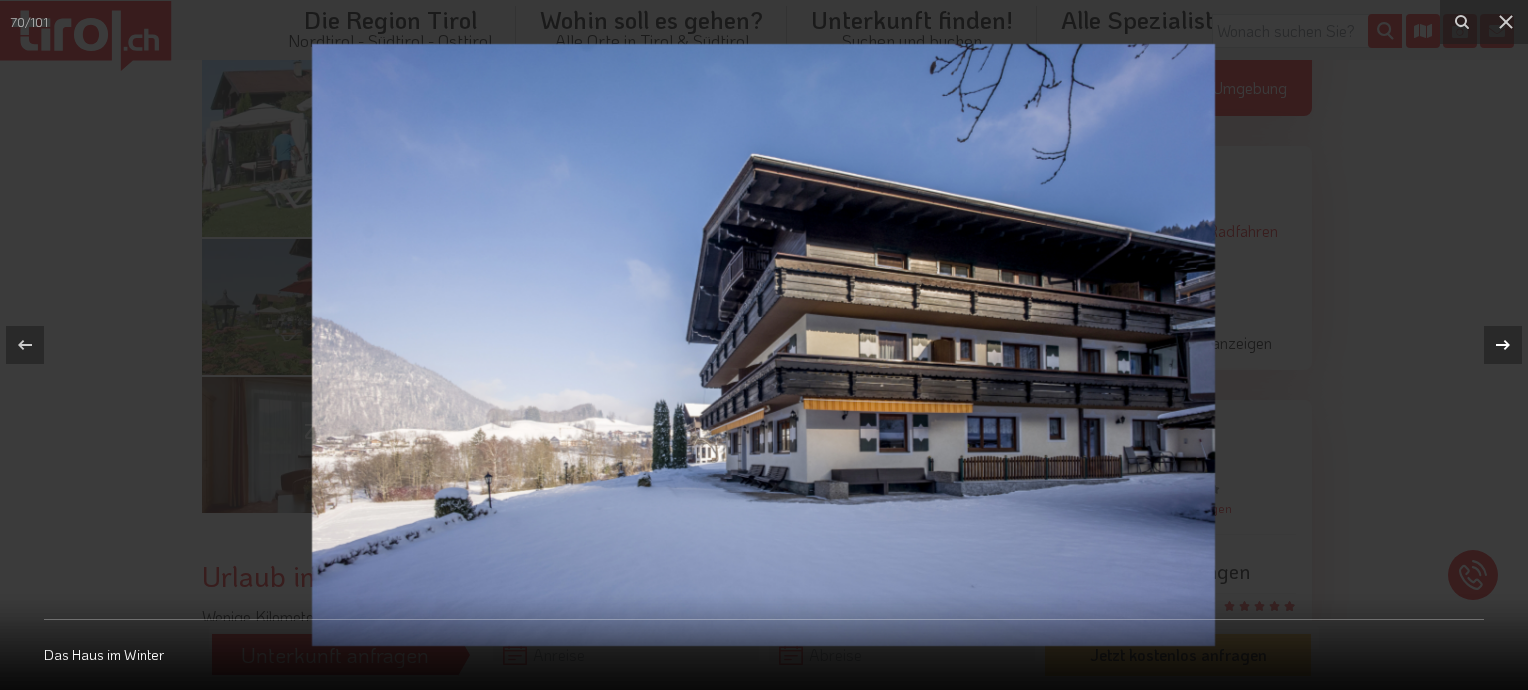 click 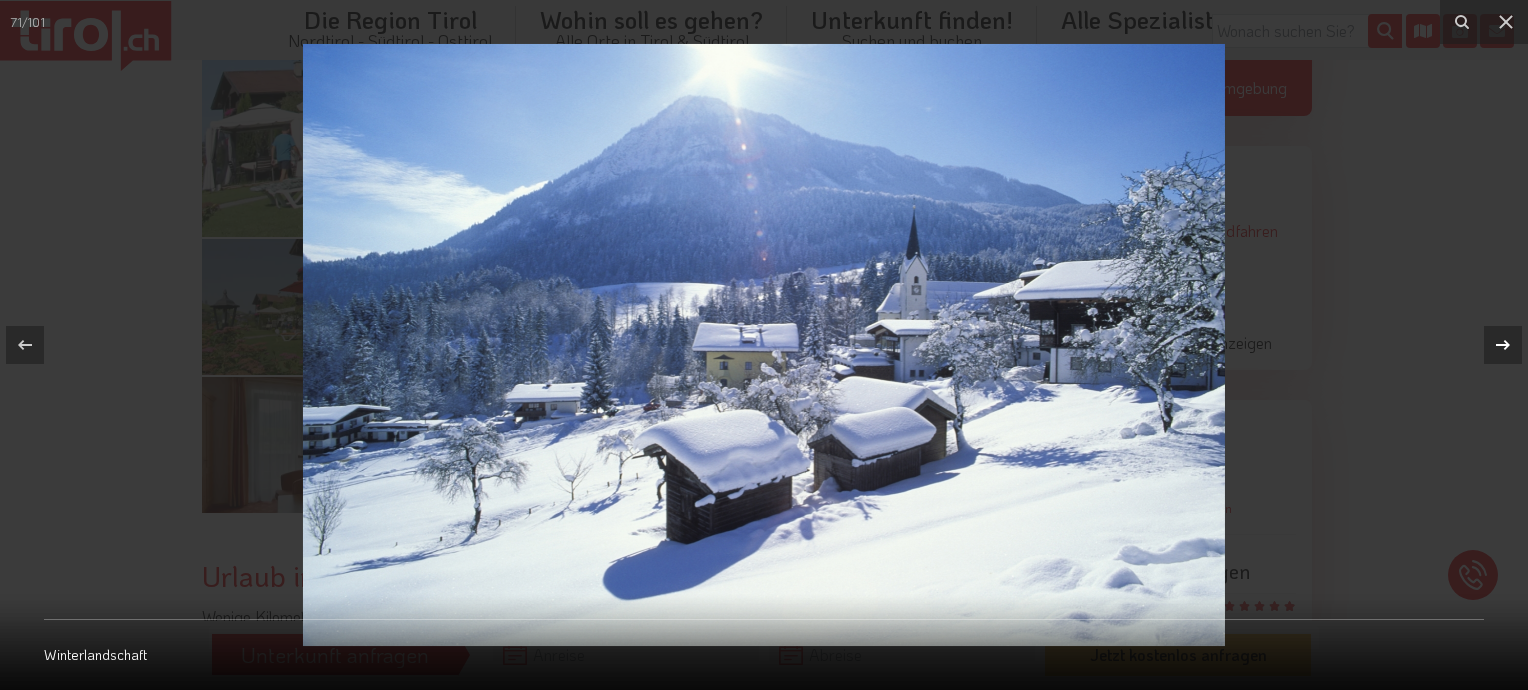 click 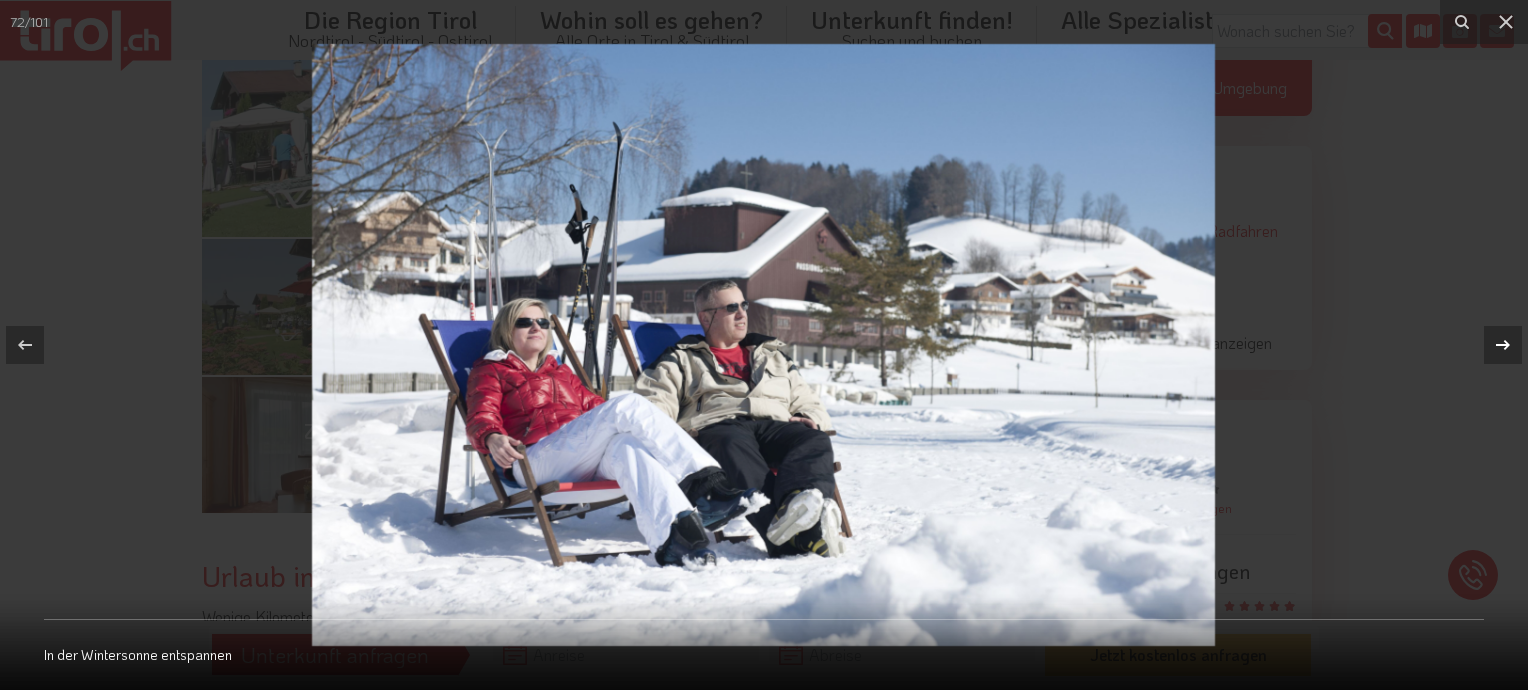 click 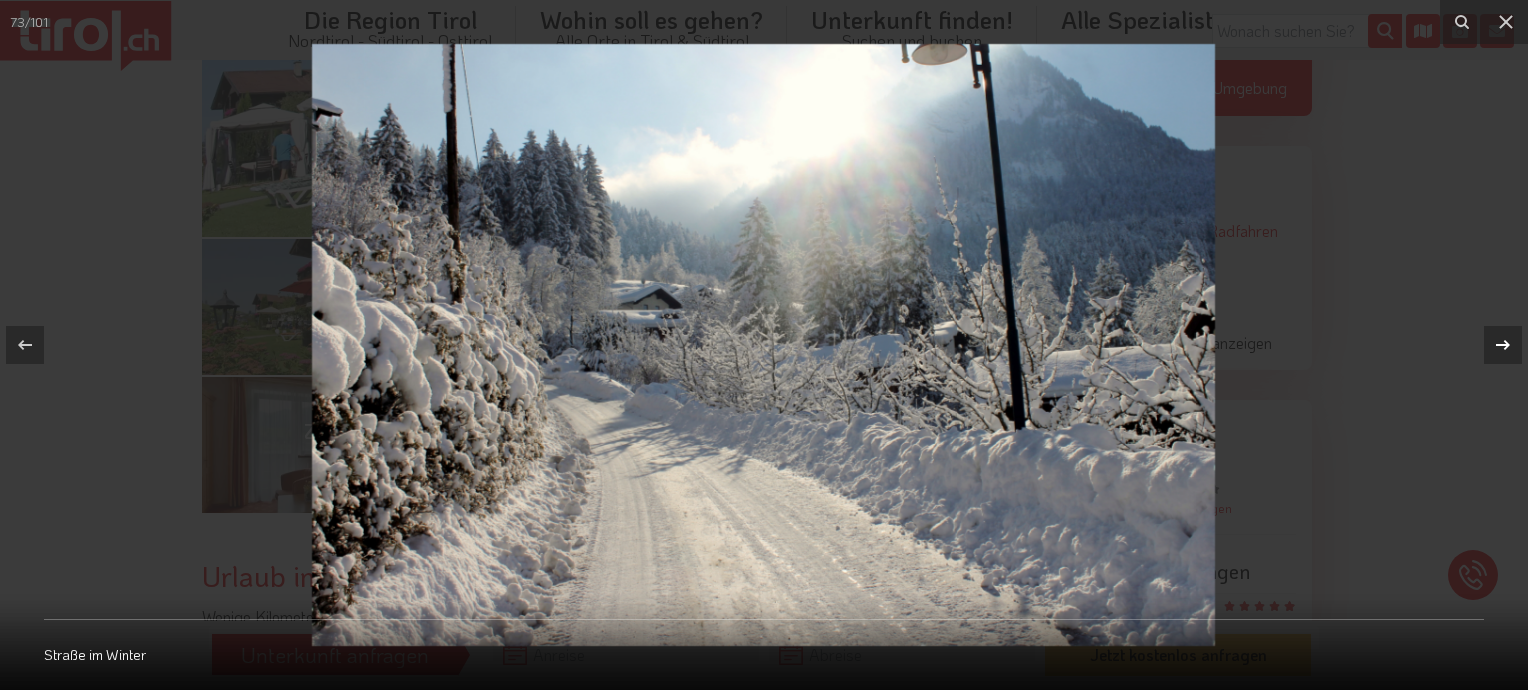 click 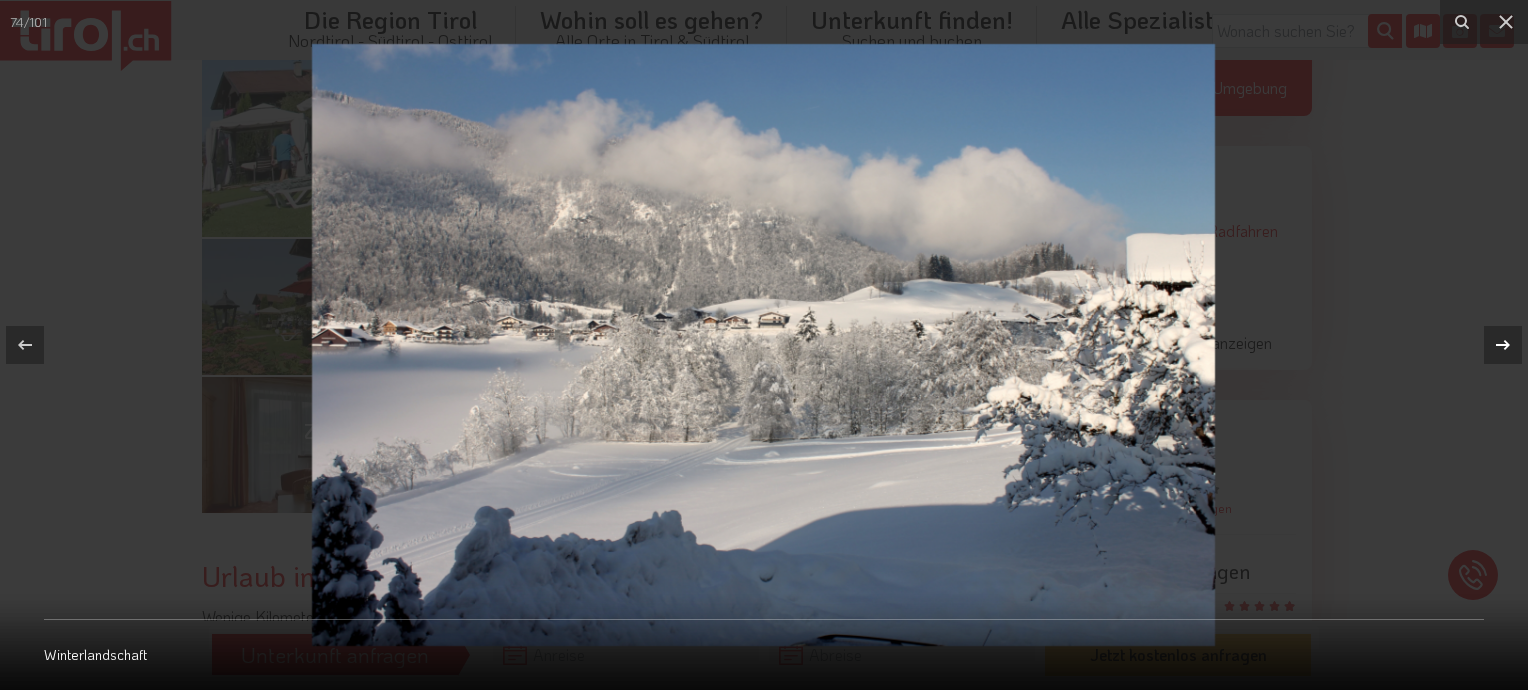 click 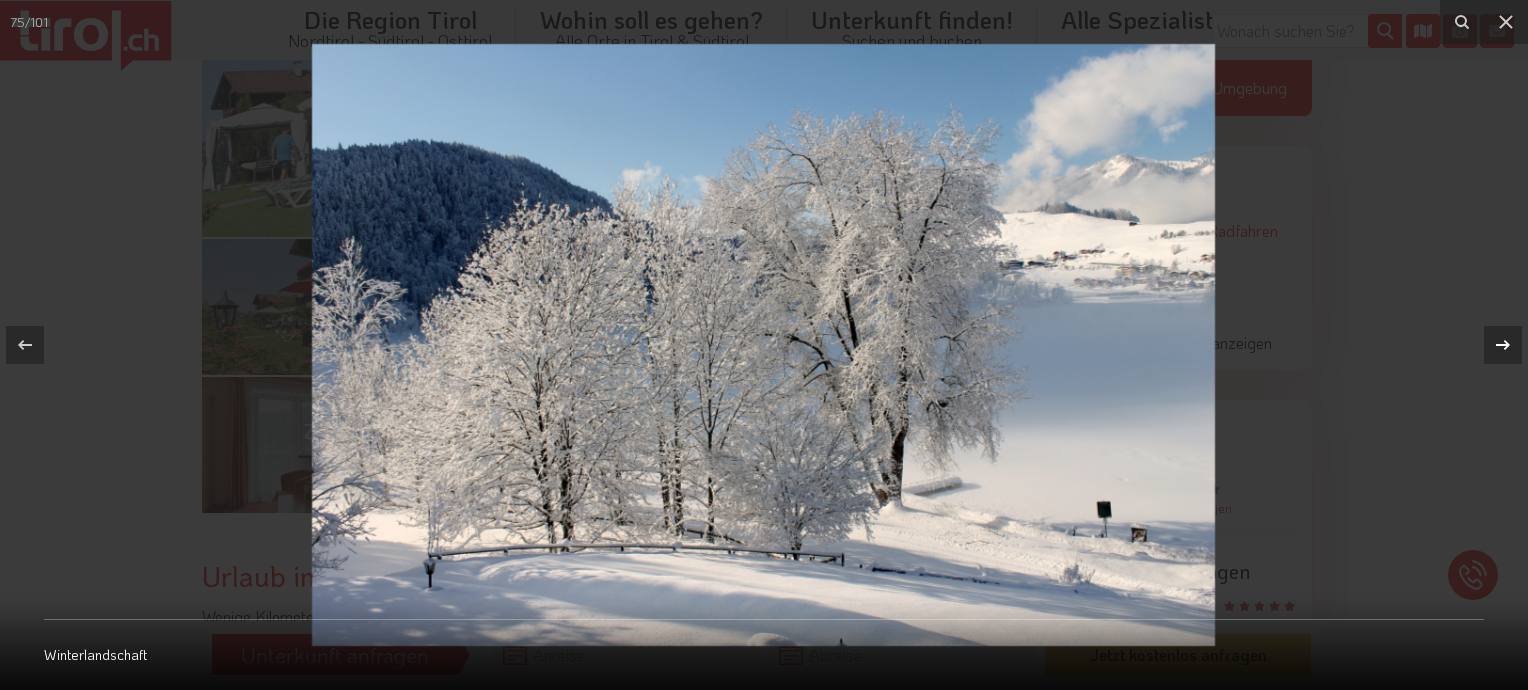 click 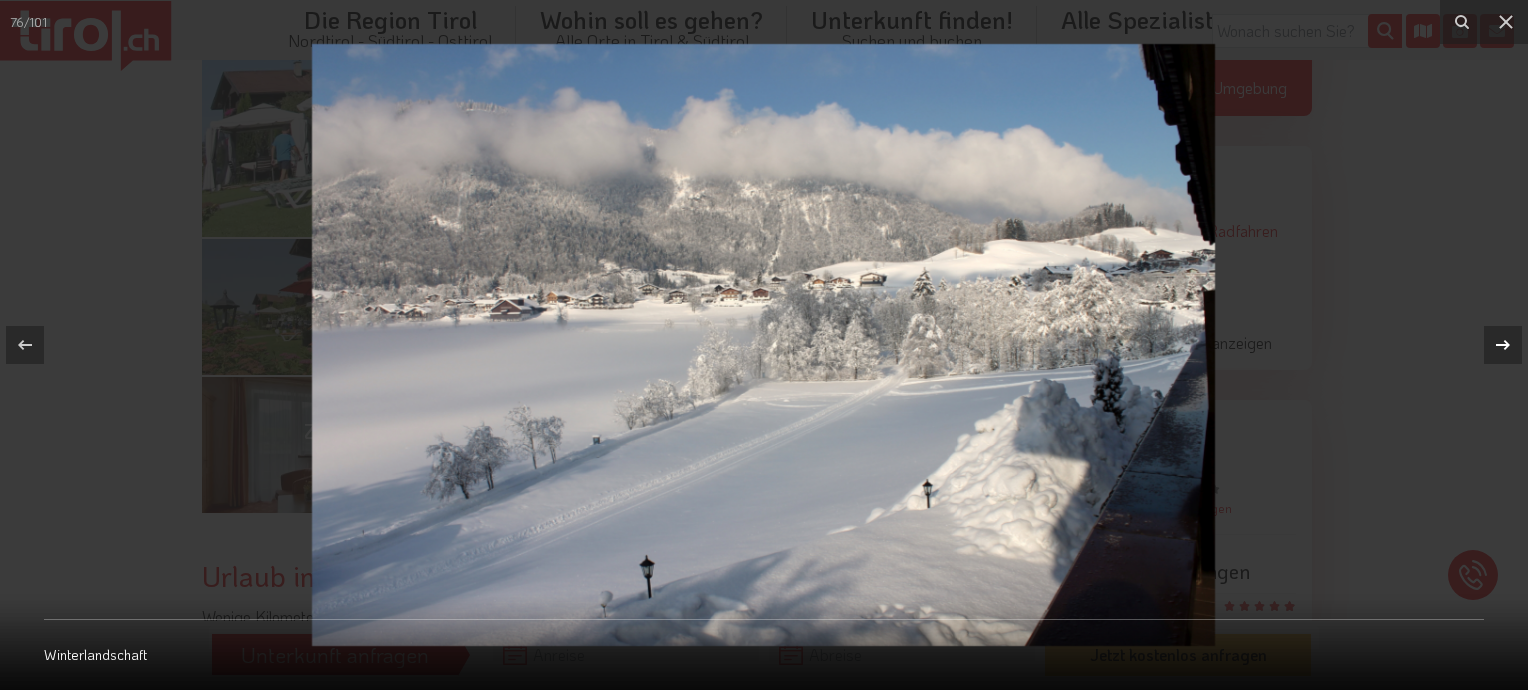 click 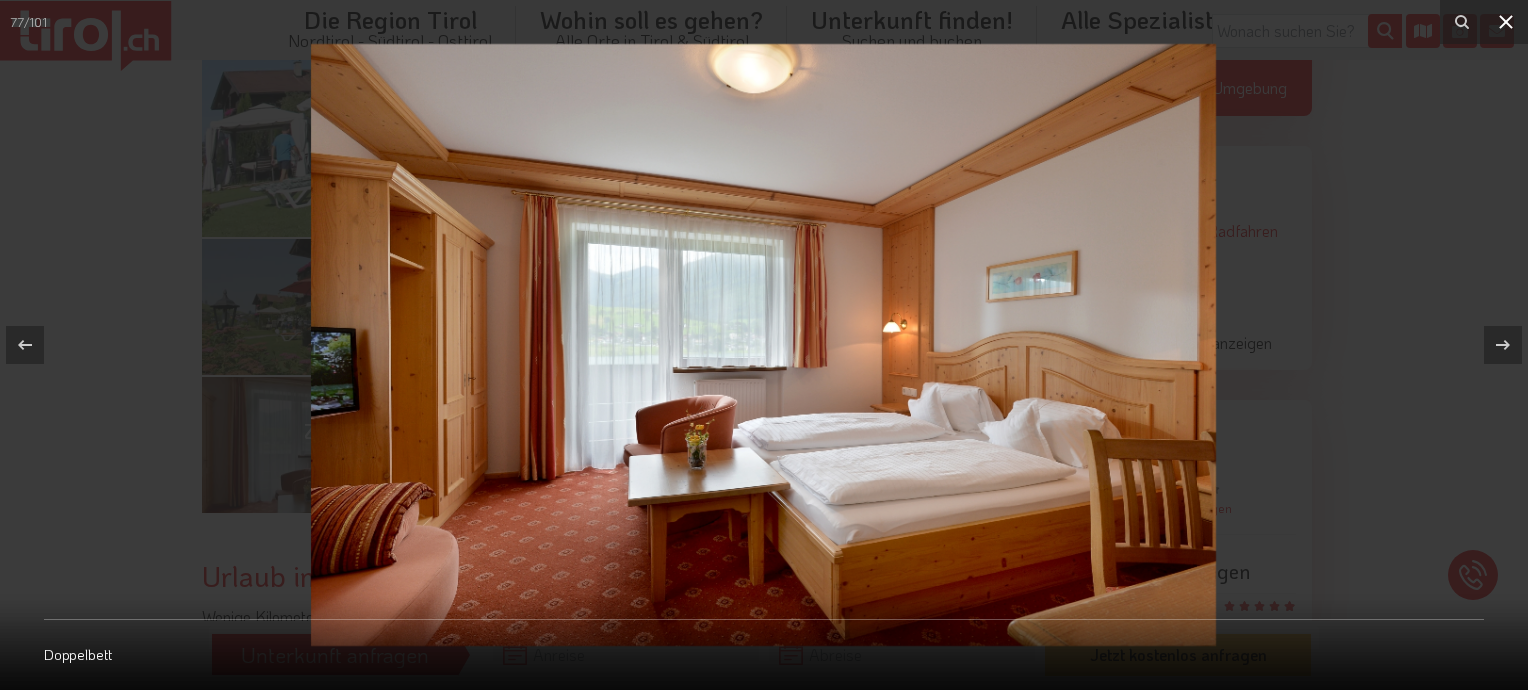 click 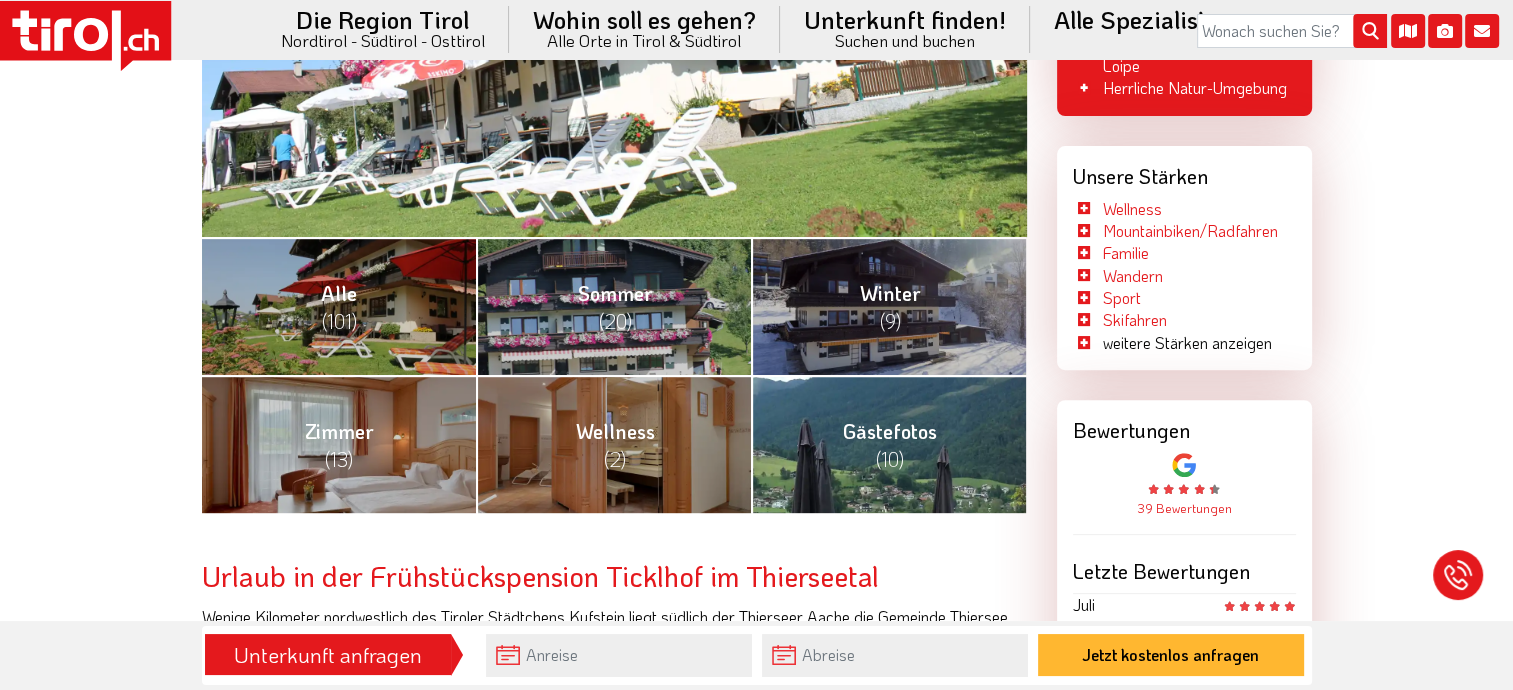 click on "Gästefotos   (10)" at bounding box center [890, 445] 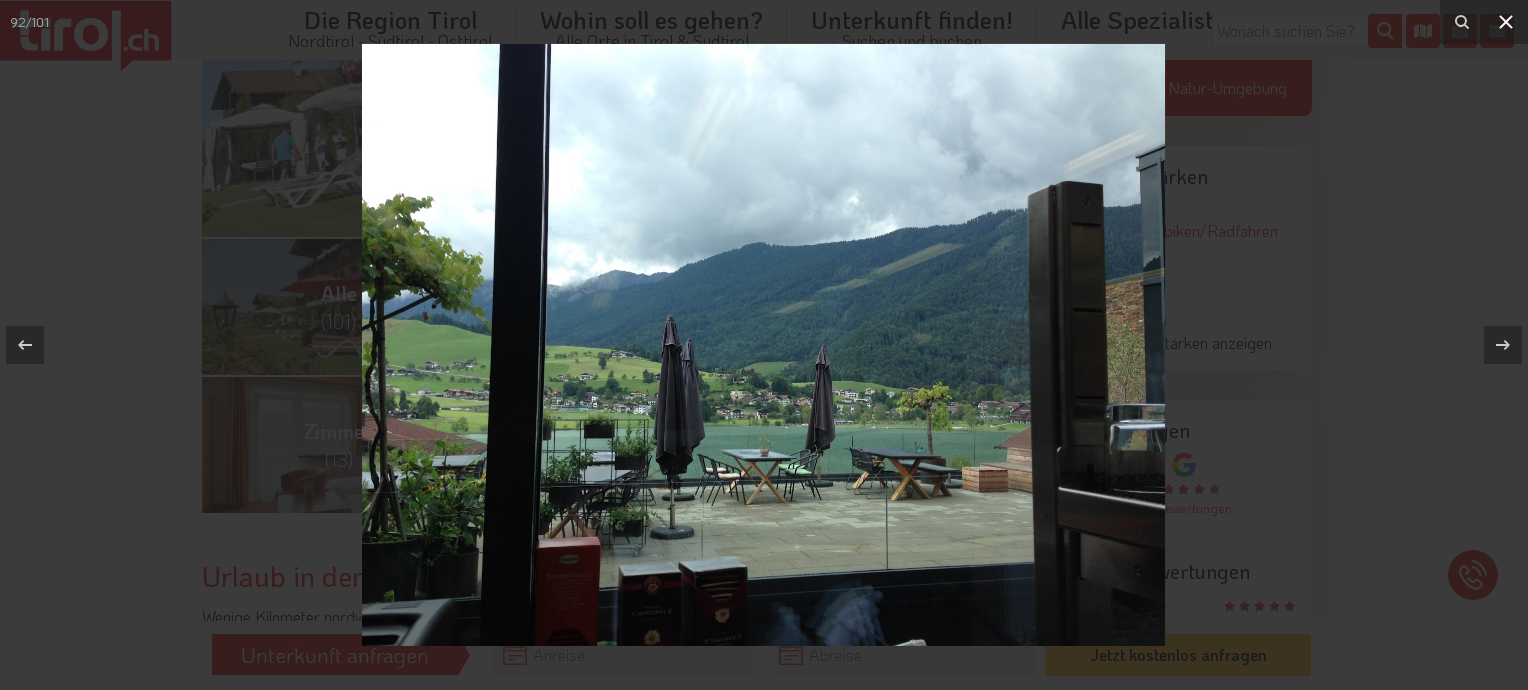 click 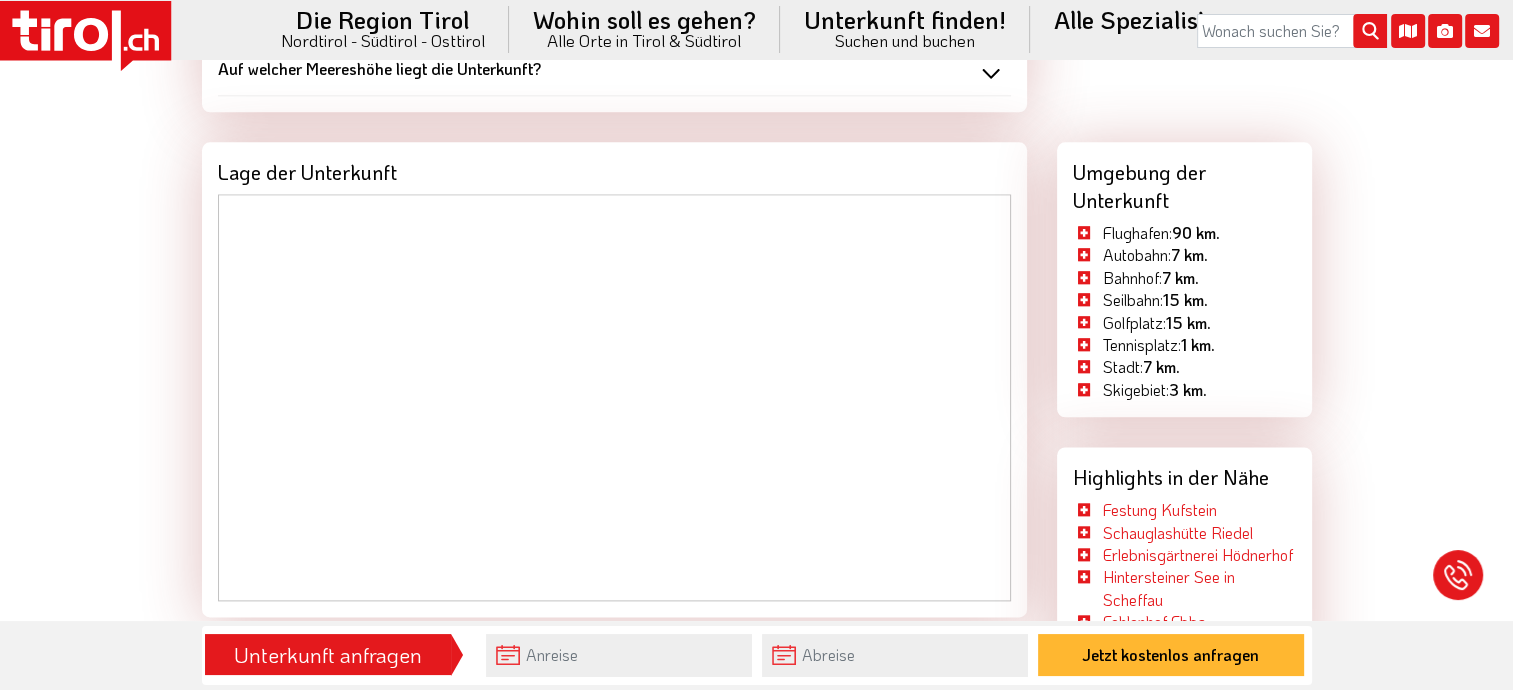 scroll, scrollTop: 2489, scrollLeft: 0, axis: vertical 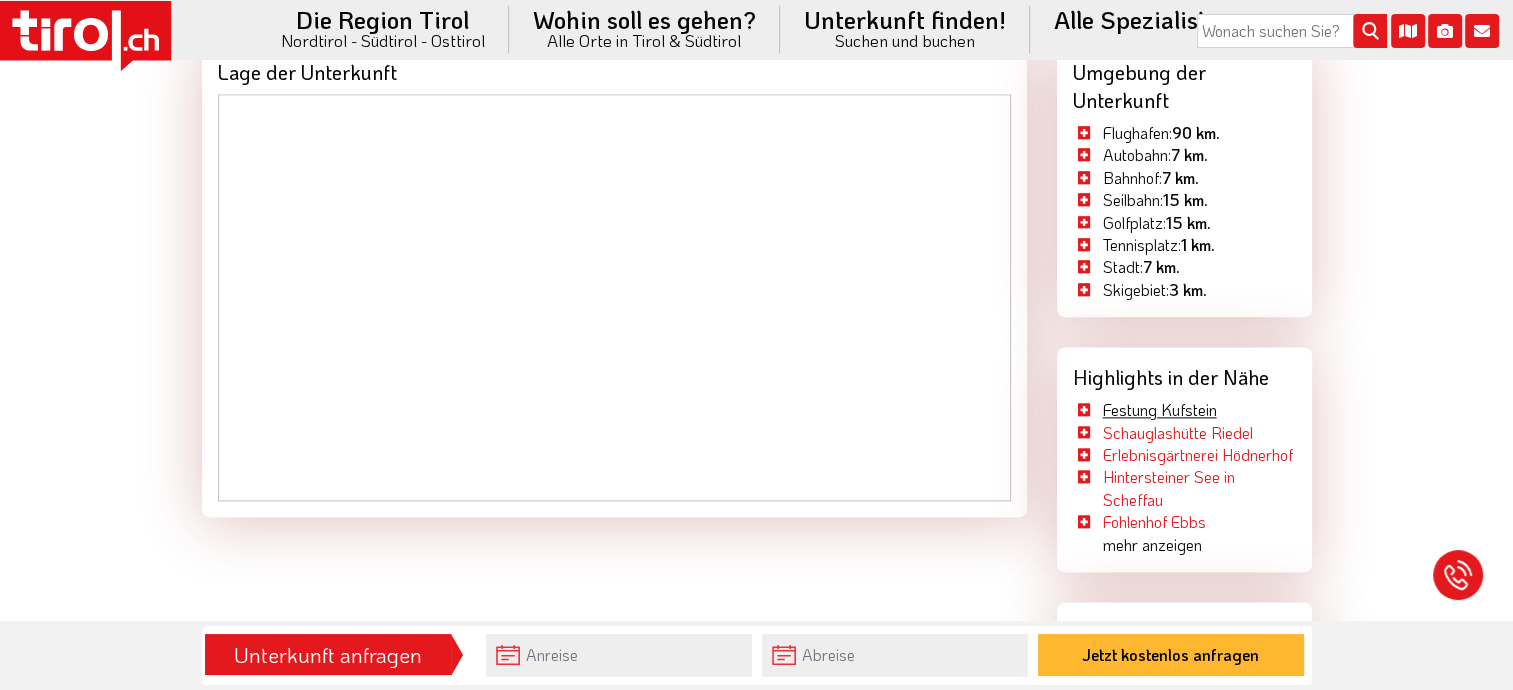 click on "Festung Kufstein" at bounding box center [1160, 409] 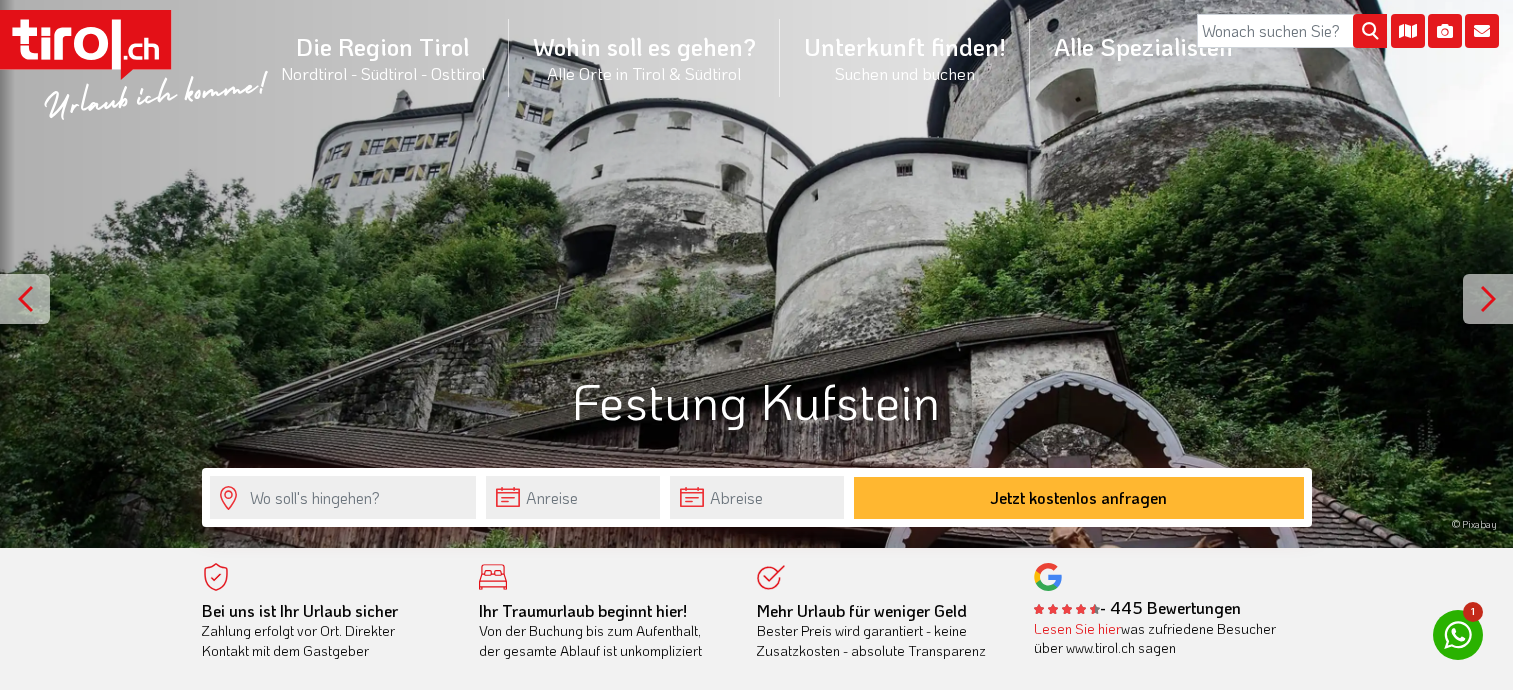 scroll, scrollTop: 0, scrollLeft: 0, axis: both 